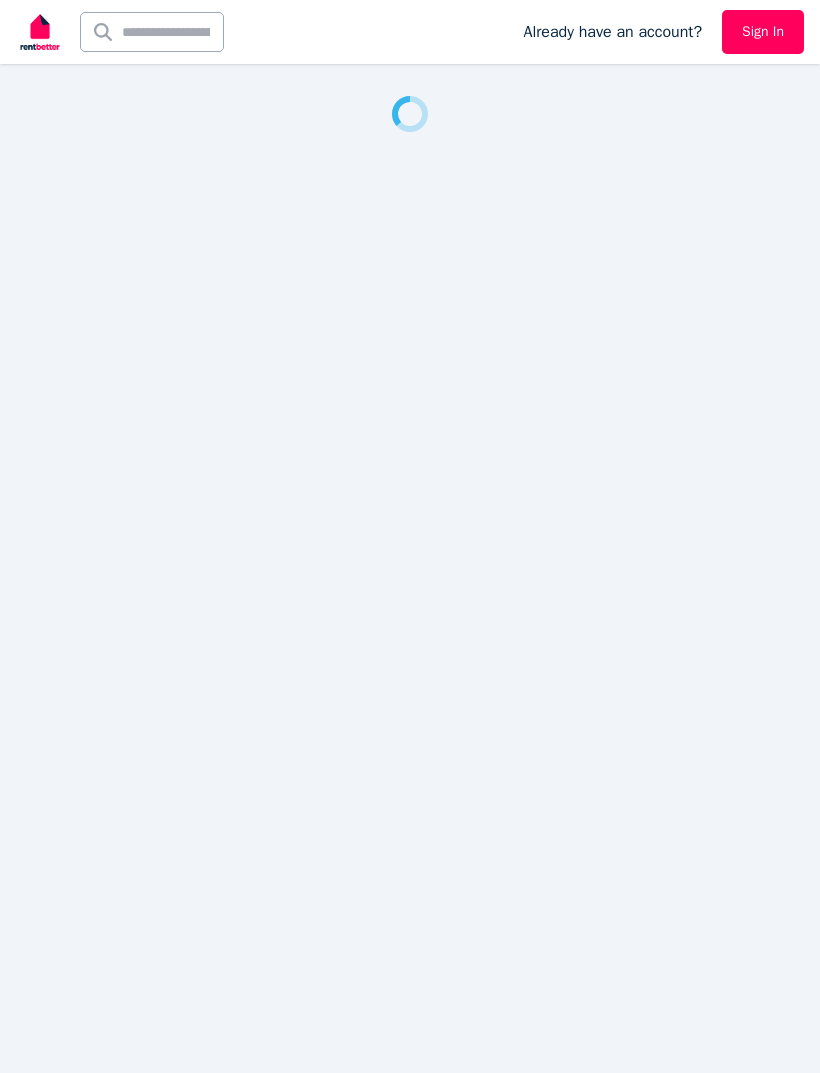 scroll, scrollTop: 0, scrollLeft: 0, axis: both 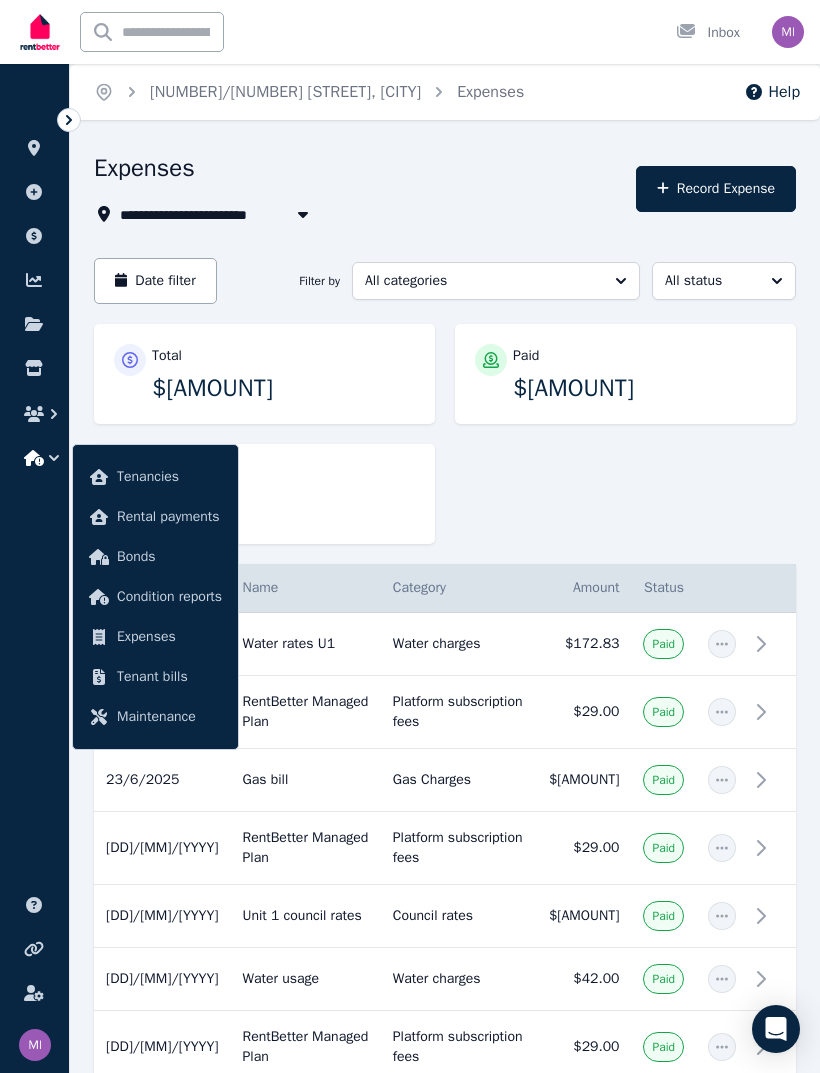 click 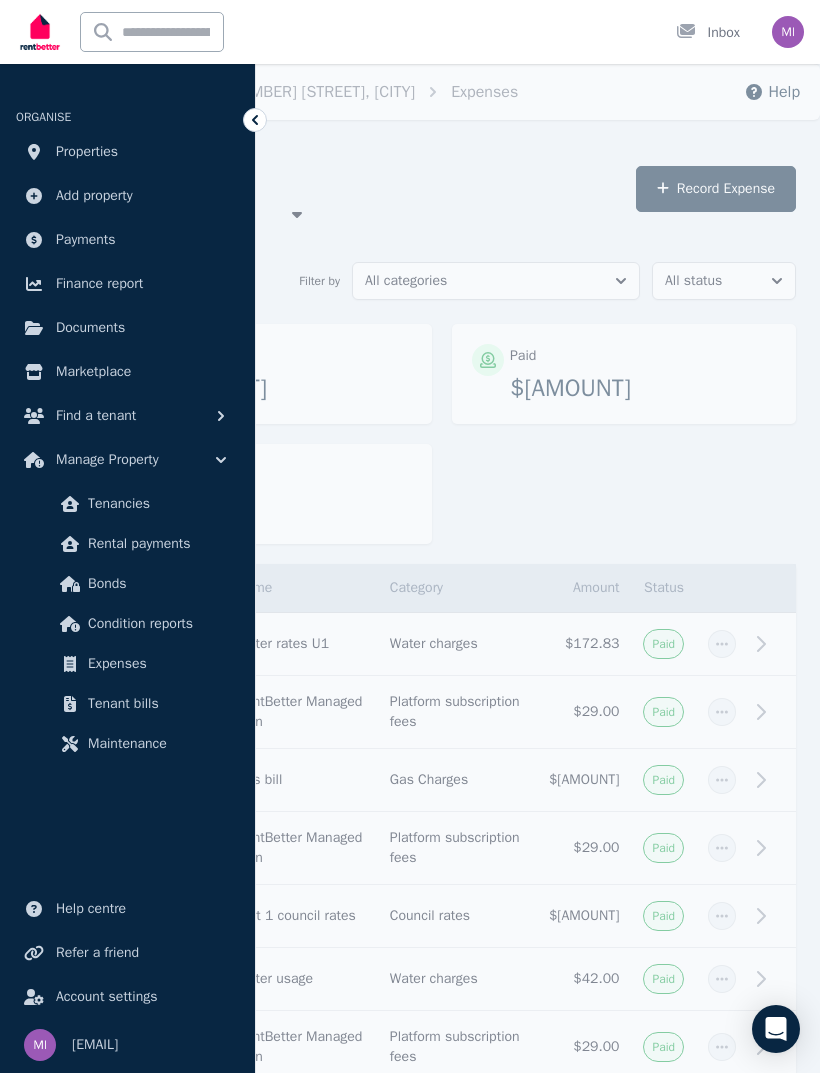 click on "Finance report" at bounding box center [99, 284] 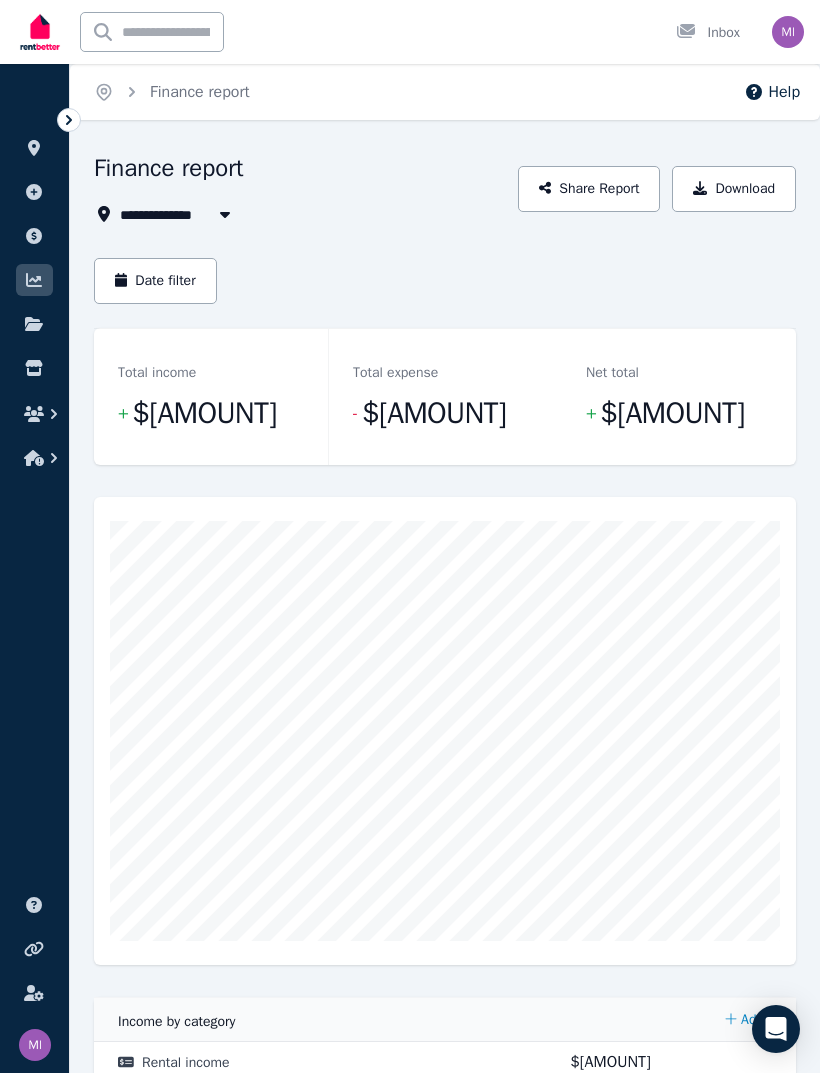 click on "Date filter" at bounding box center (155, 281) 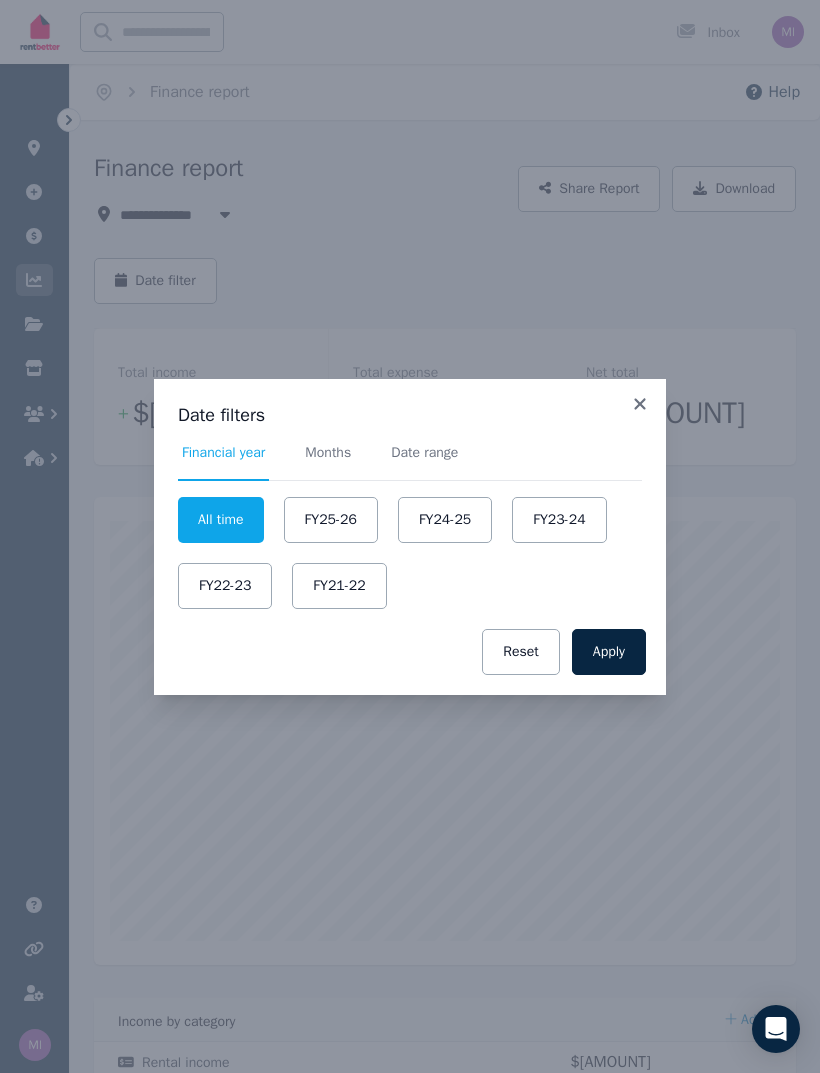 click on "FY24-25" at bounding box center (445, 520) 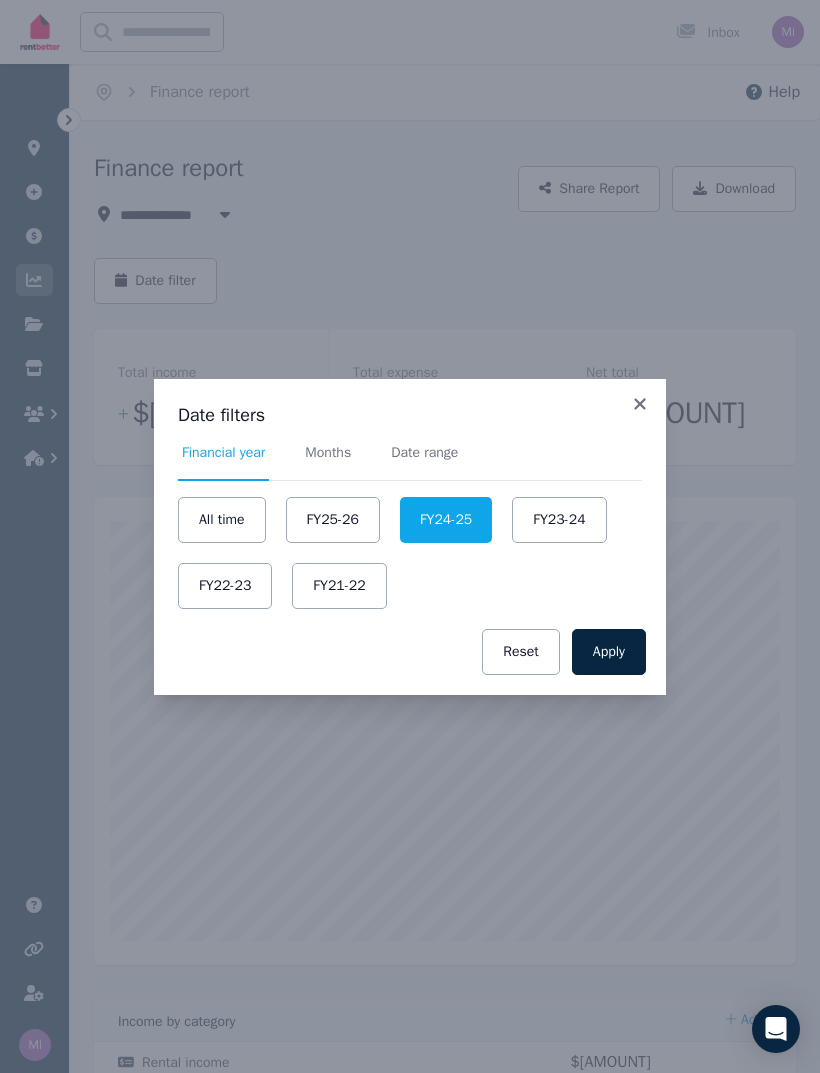 click on "Apply" at bounding box center (609, 652) 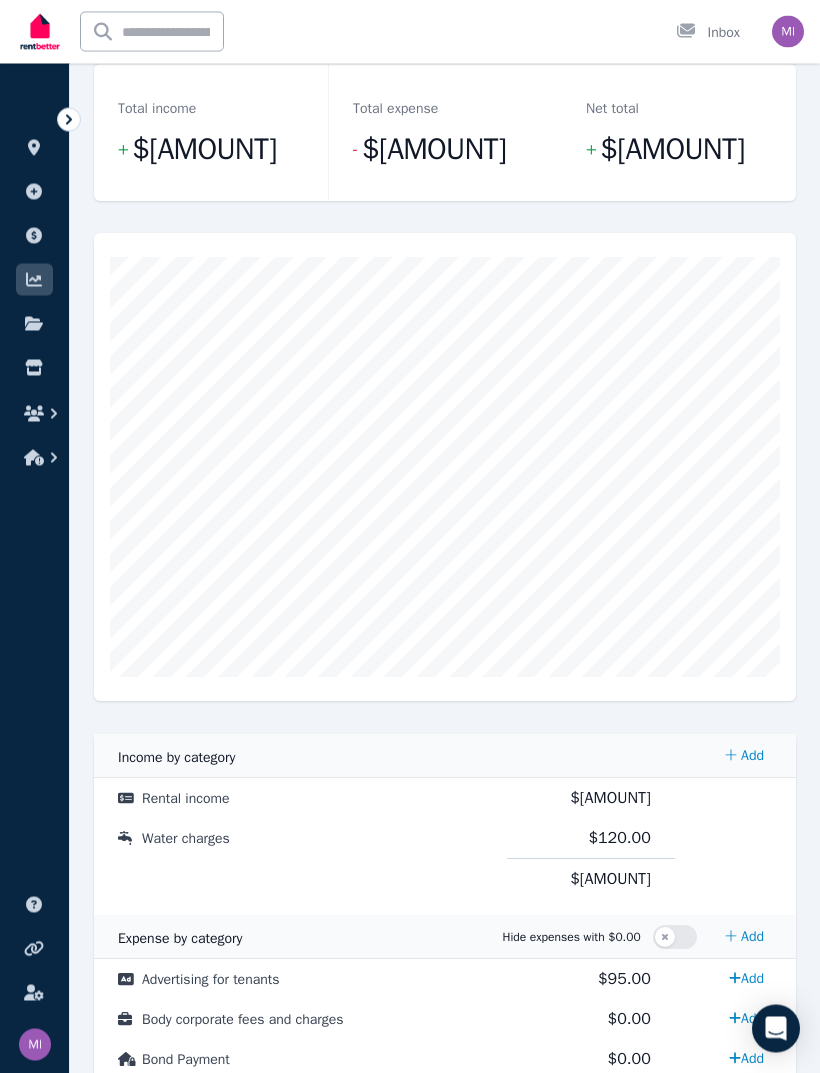 scroll, scrollTop: 264, scrollLeft: 0, axis: vertical 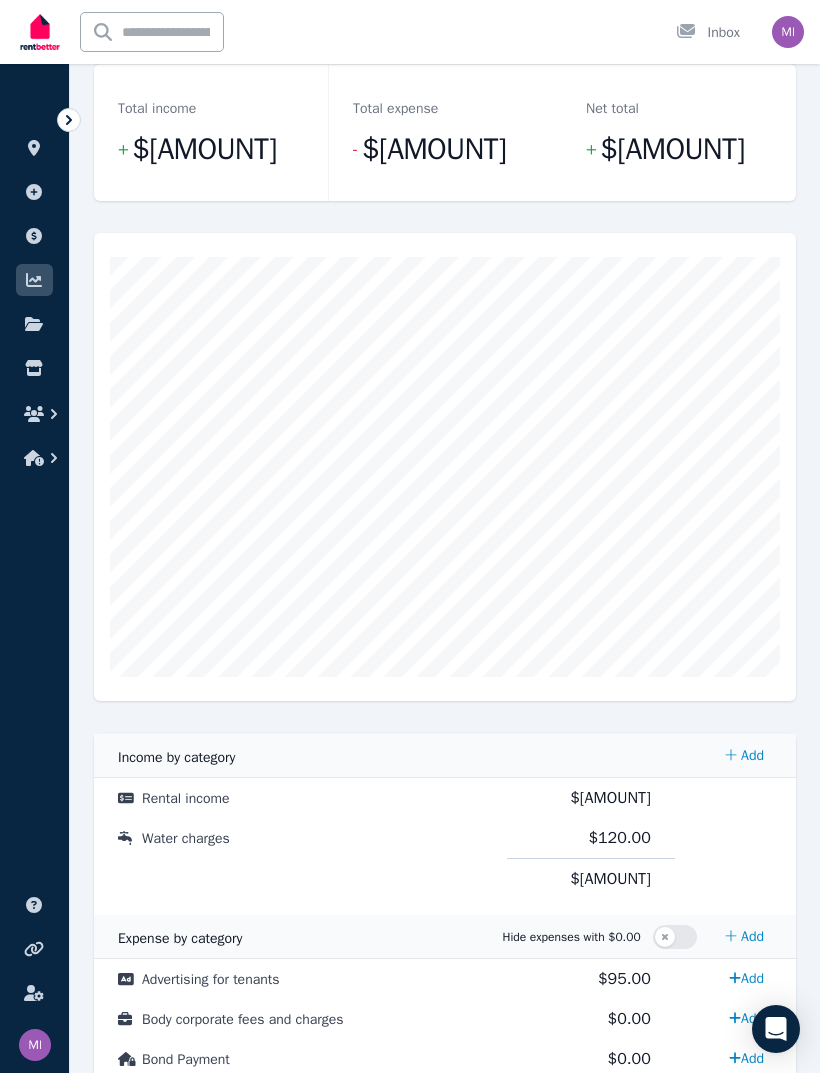 click on "ORGANISE Properties Add property Payments Finance report Documents Marketplace" at bounding box center (34, 282) 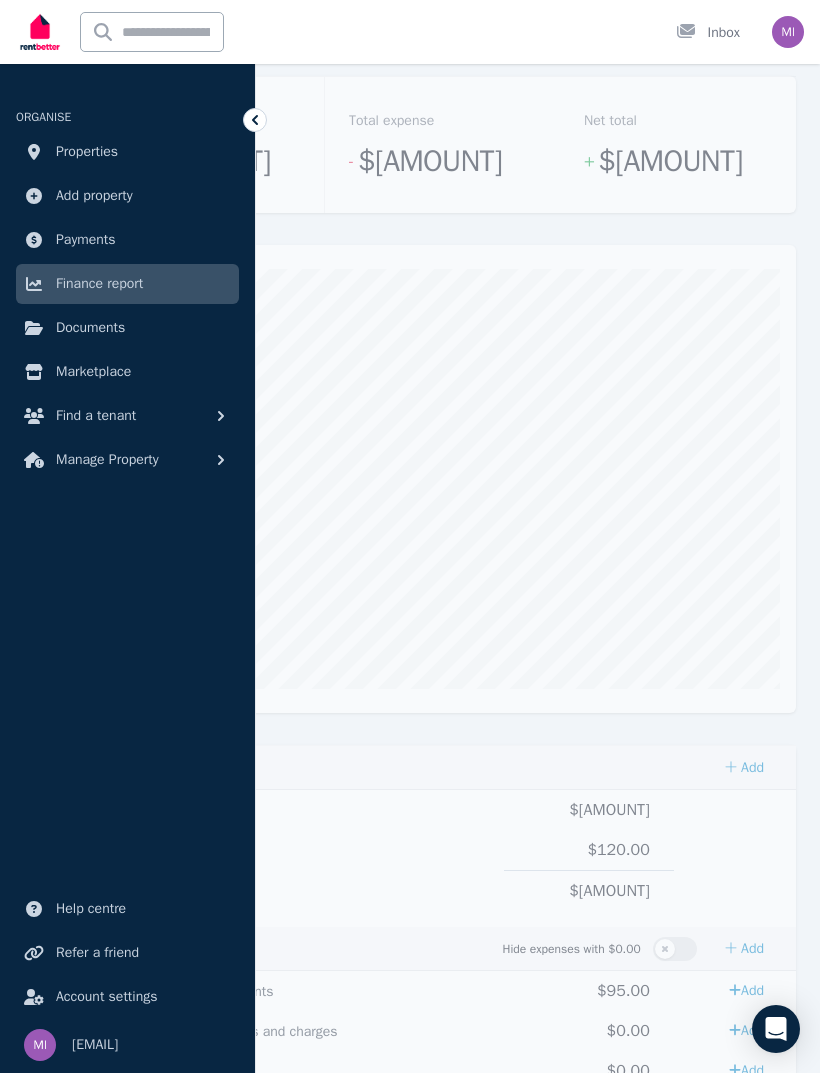 scroll, scrollTop: 210, scrollLeft: 0, axis: vertical 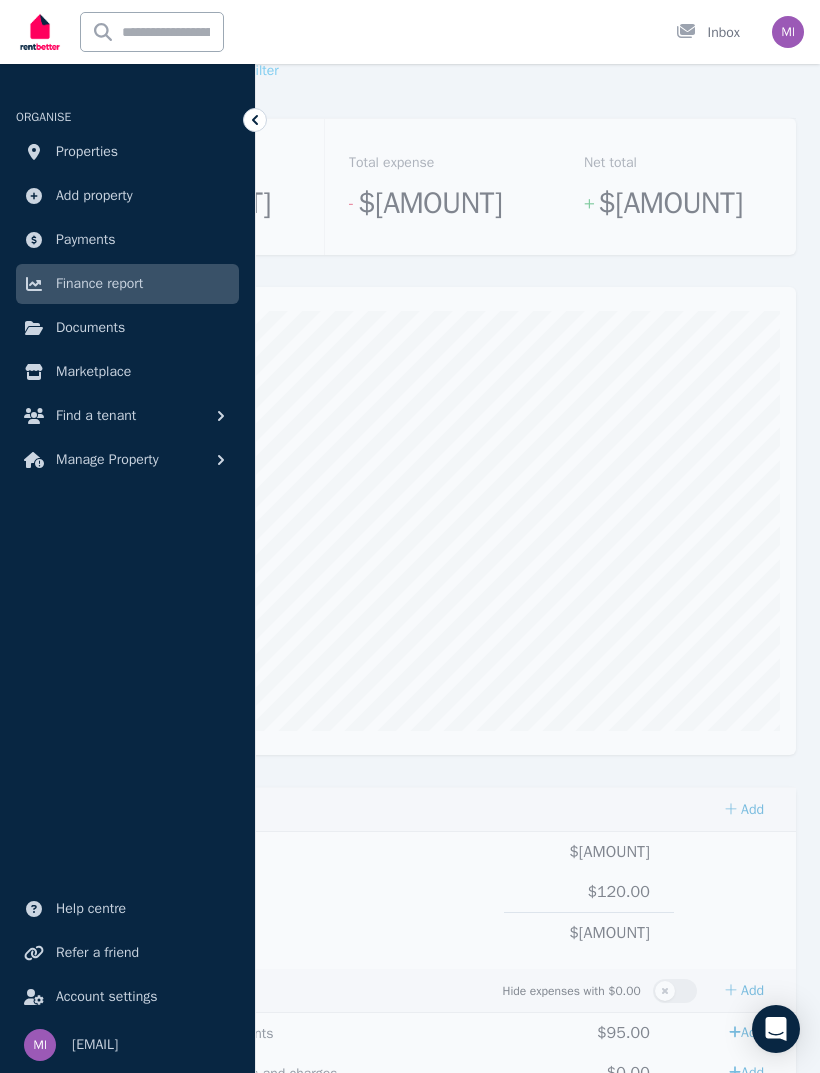 click on "Properties" at bounding box center (87, 152) 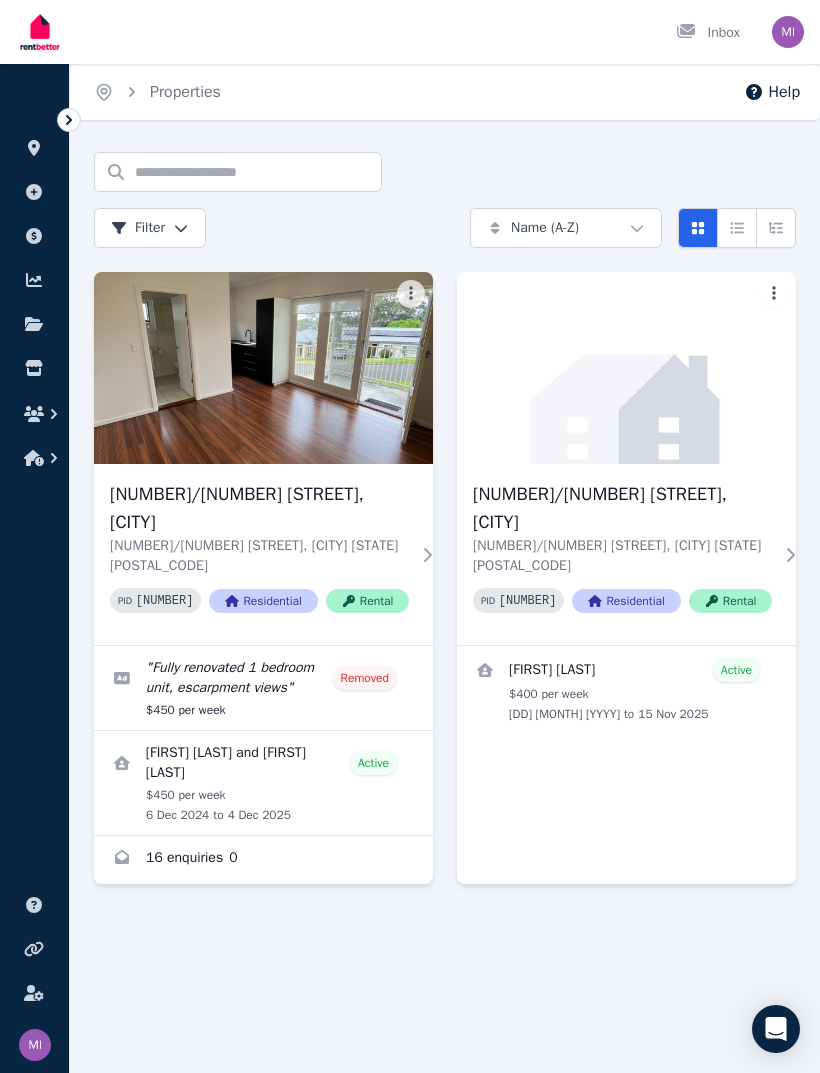 click 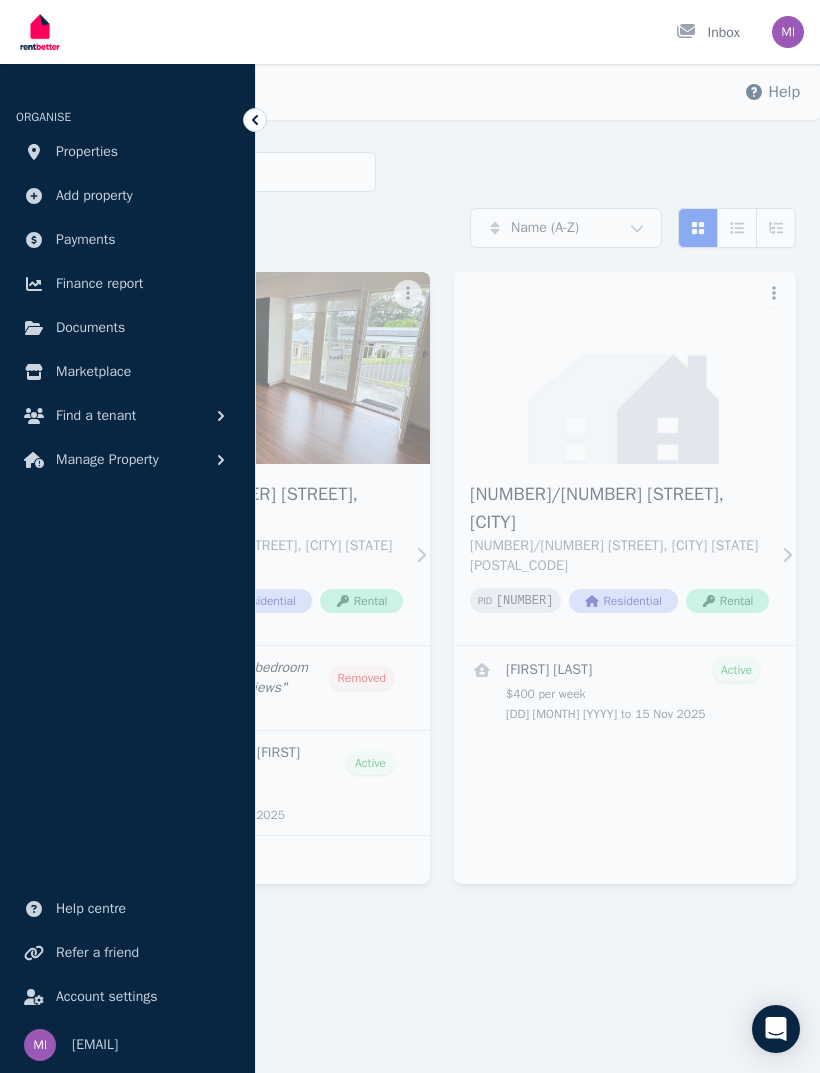 click on "Finance report" at bounding box center (99, 284) 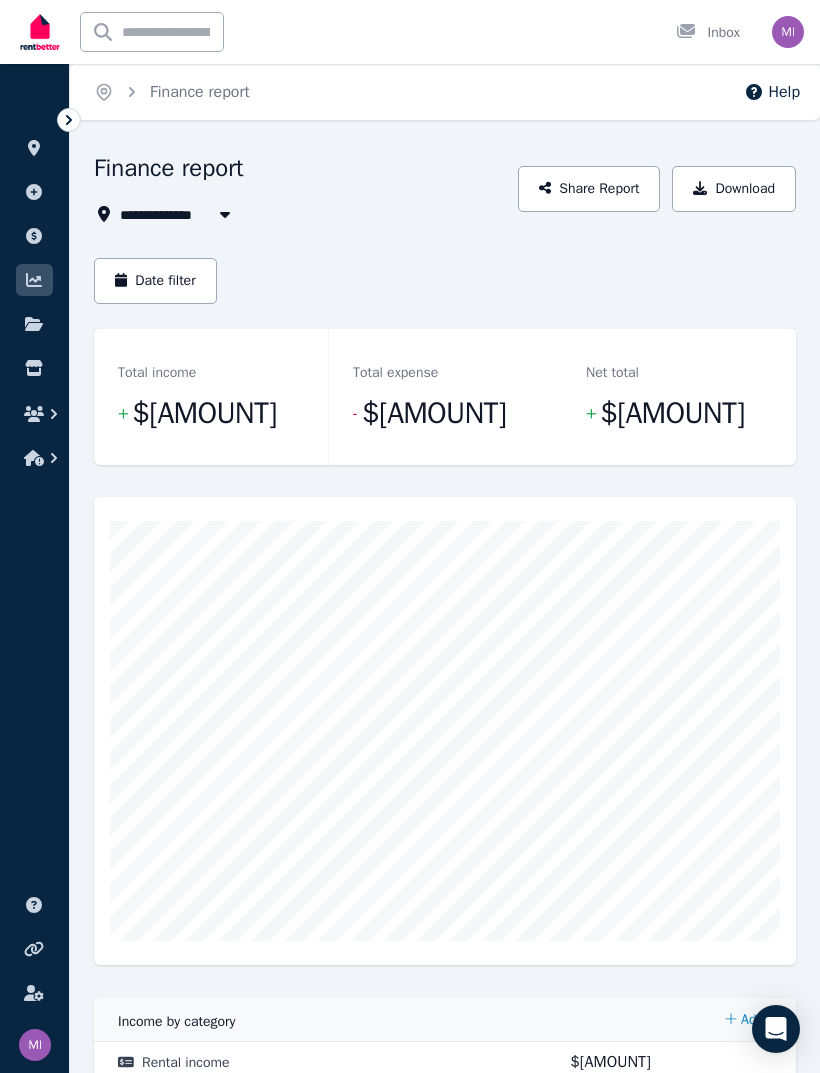 click on "Date filter" at bounding box center [155, 281] 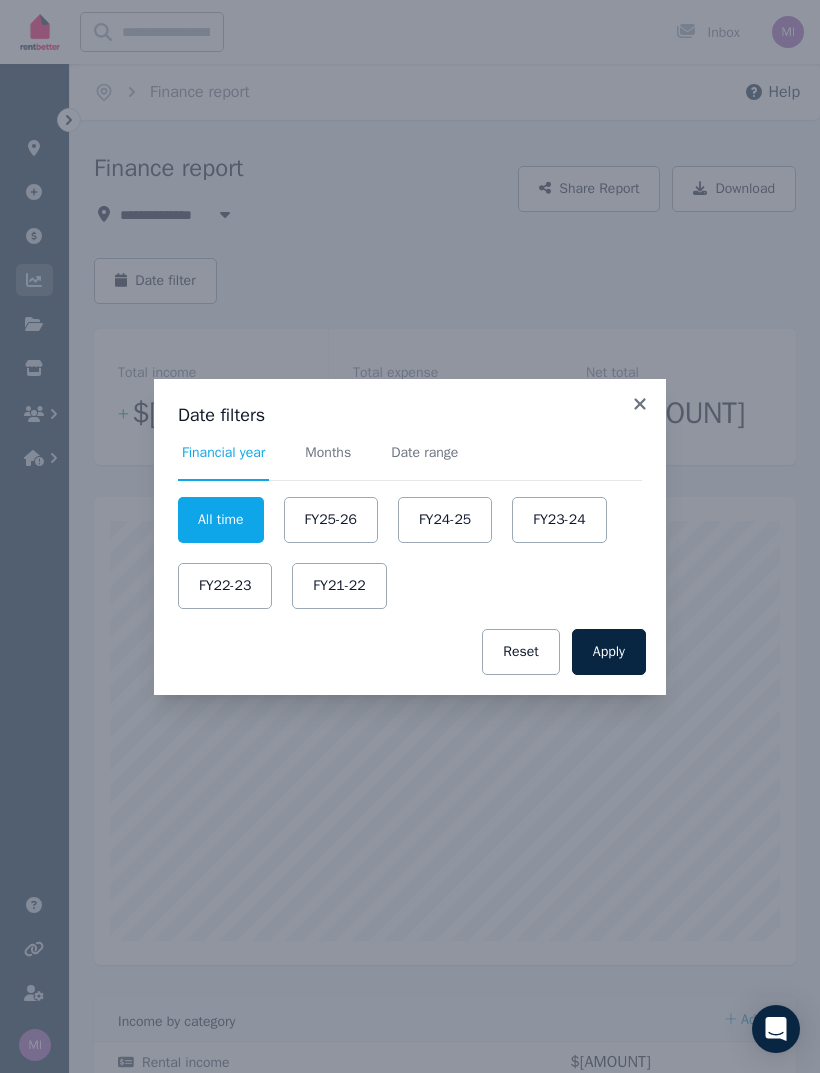 click on "FY25-26" at bounding box center [331, 520] 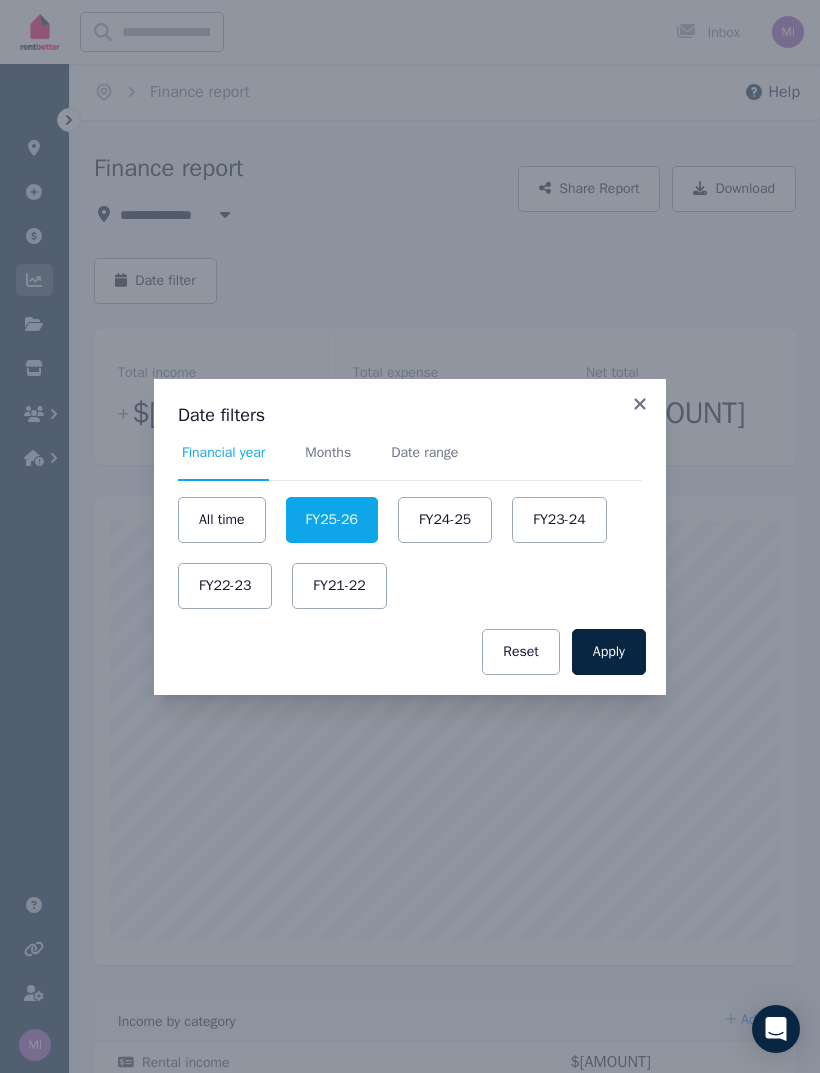 click on "Apply" at bounding box center [609, 652] 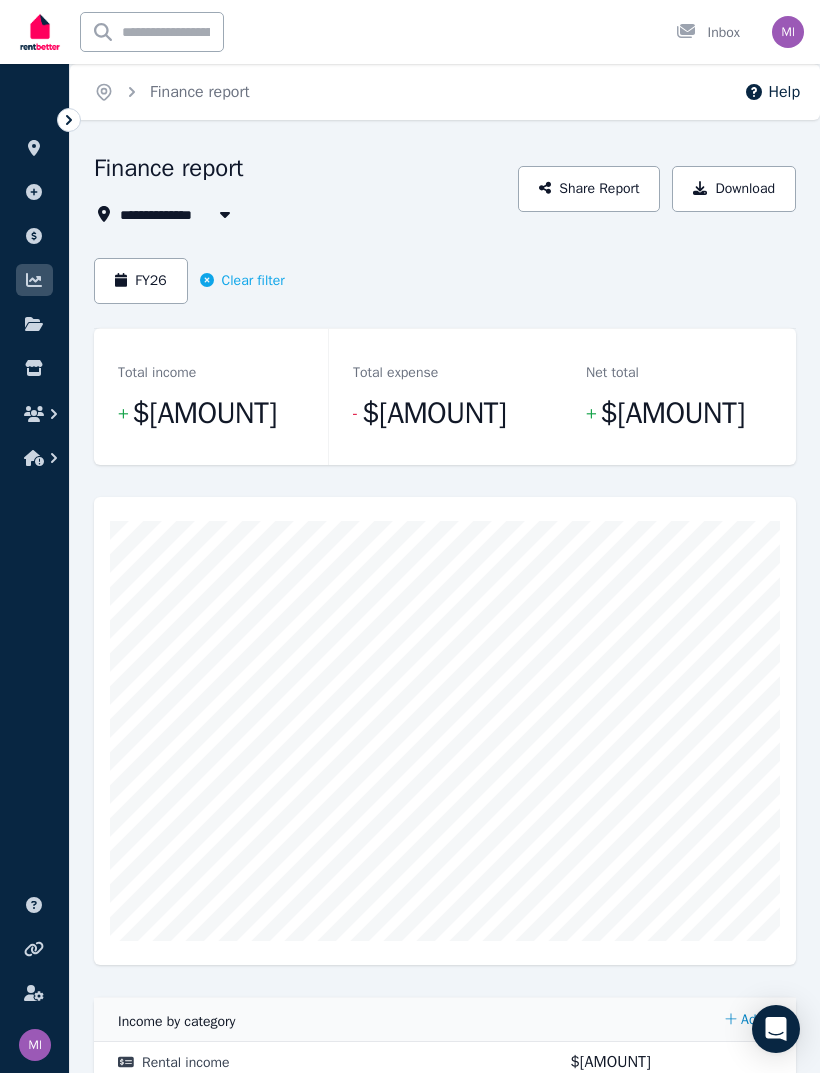 click on "FY26" at bounding box center (141, 281) 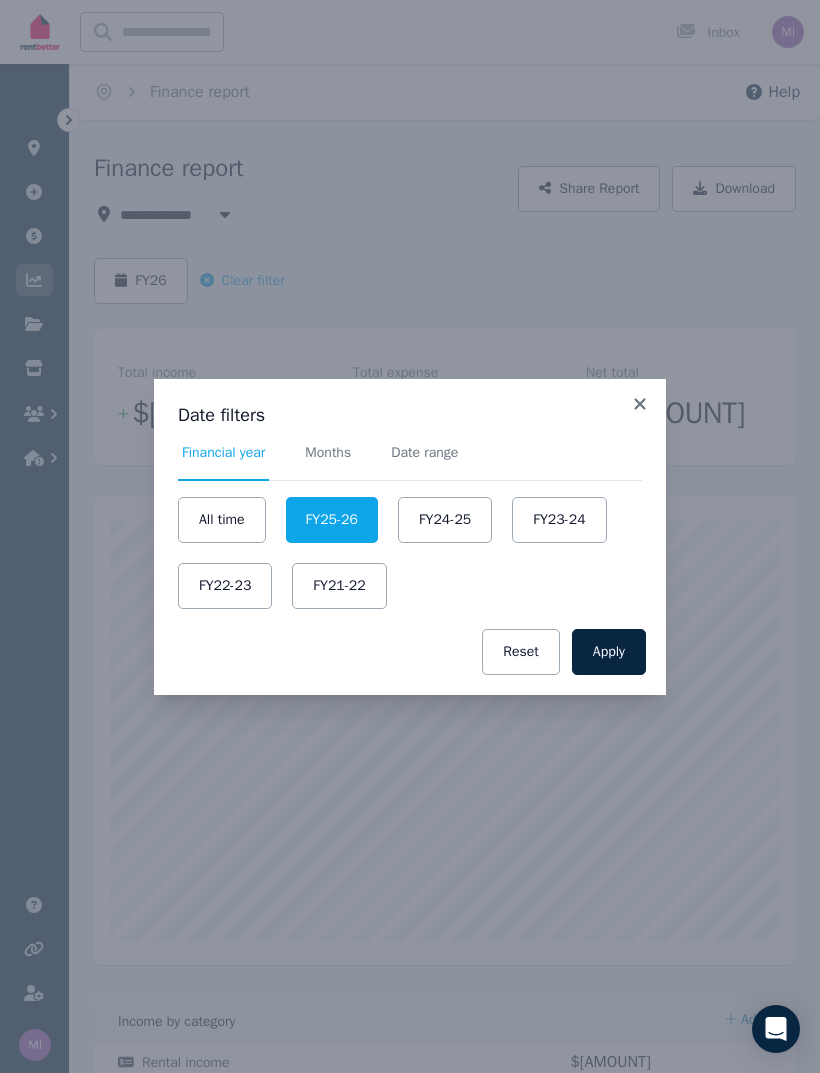click on "FY24-25" at bounding box center (445, 520) 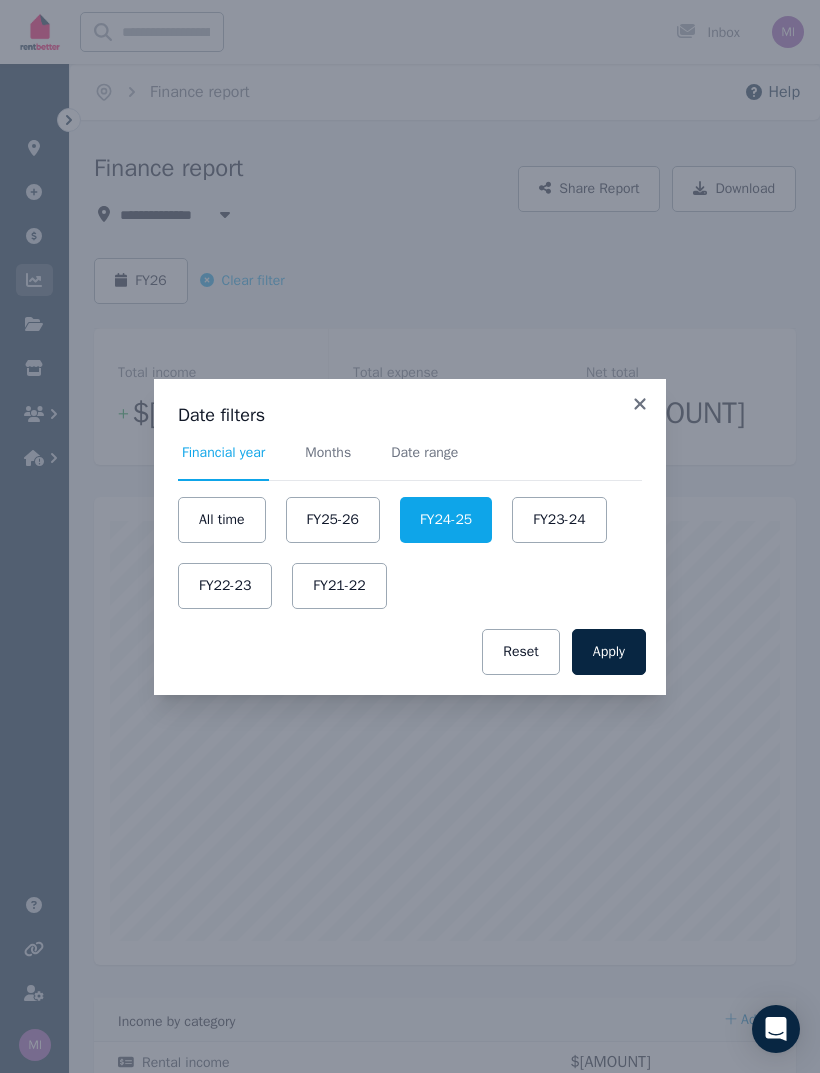 click on "Apply" at bounding box center [609, 652] 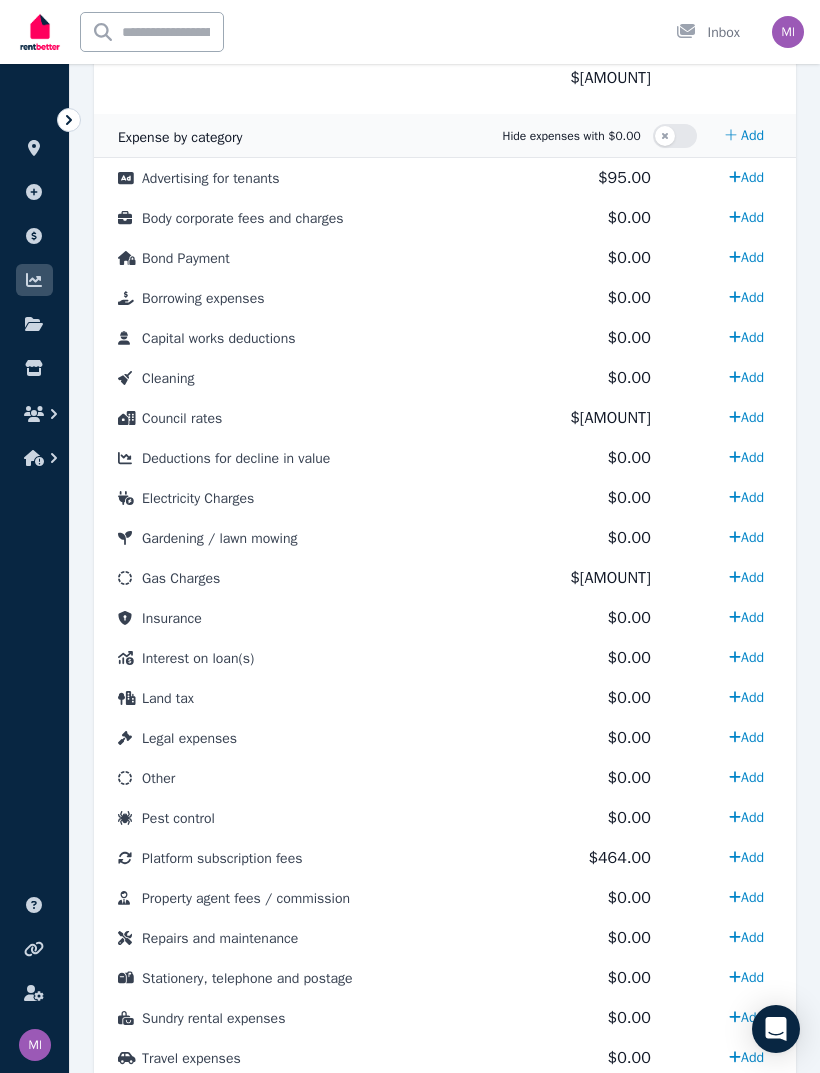 scroll, scrollTop: 992, scrollLeft: 0, axis: vertical 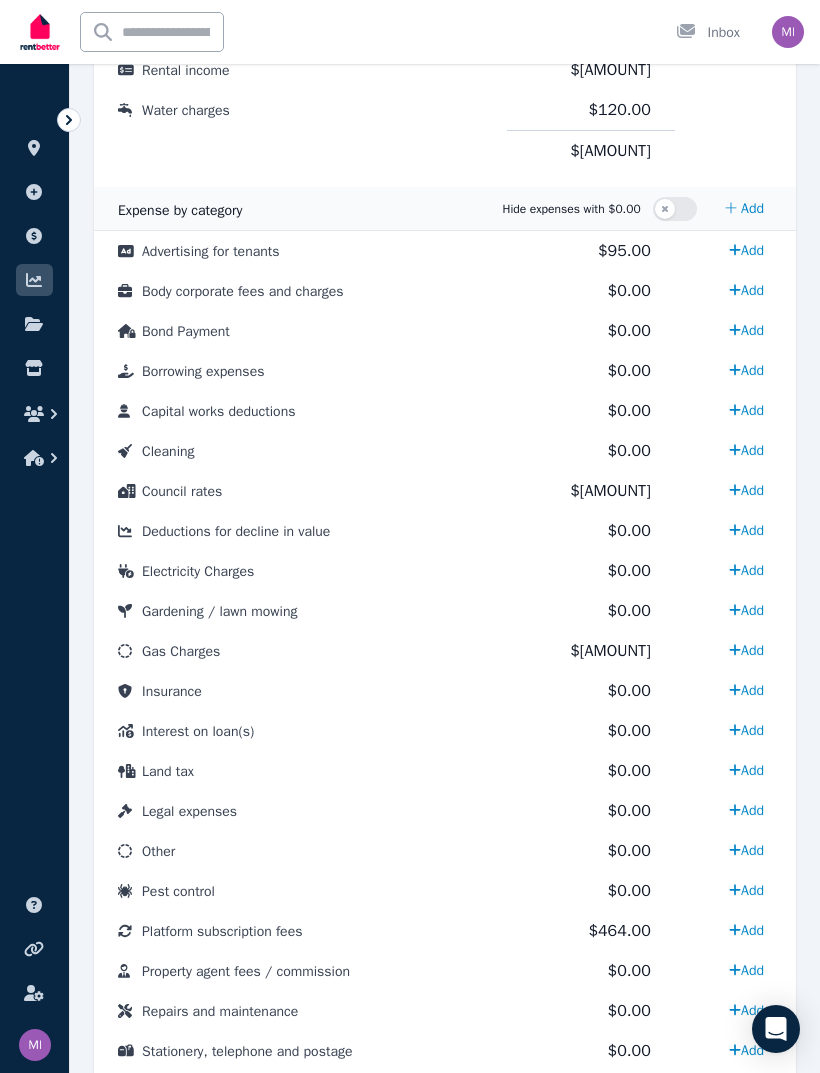 click on "Add" at bounding box center (746, 690) 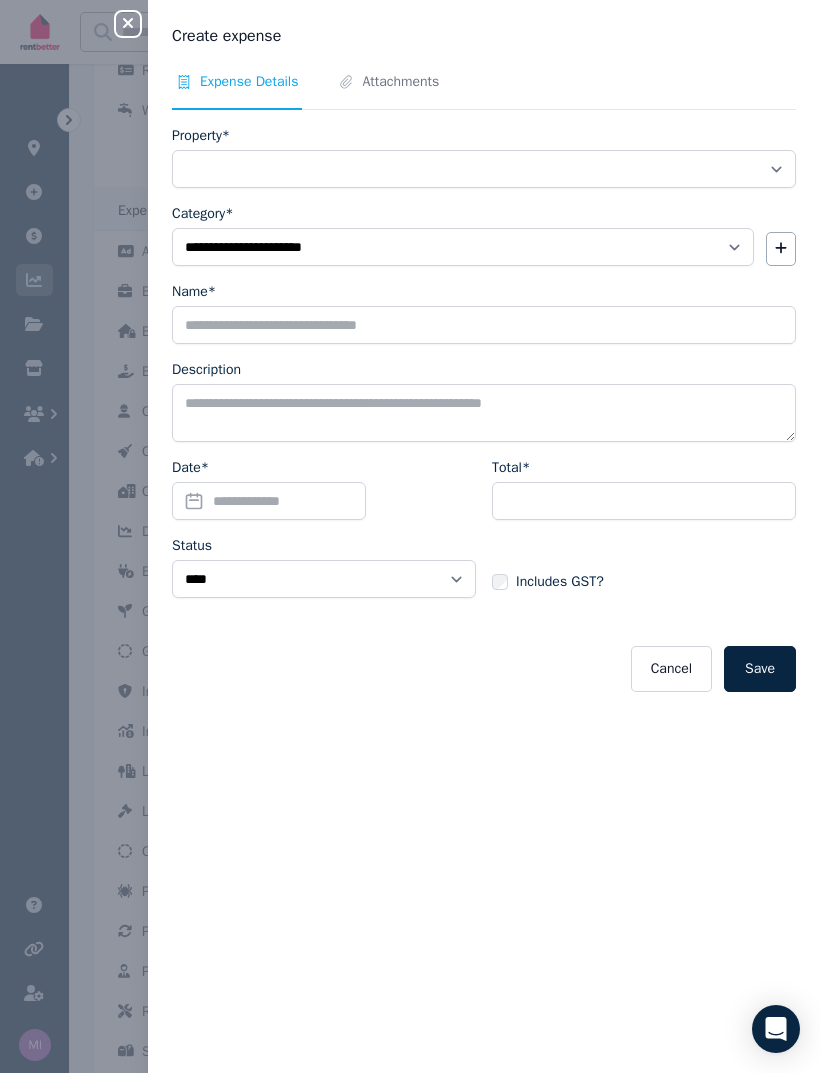 scroll, scrollTop: 1155, scrollLeft: 0, axis: vertical 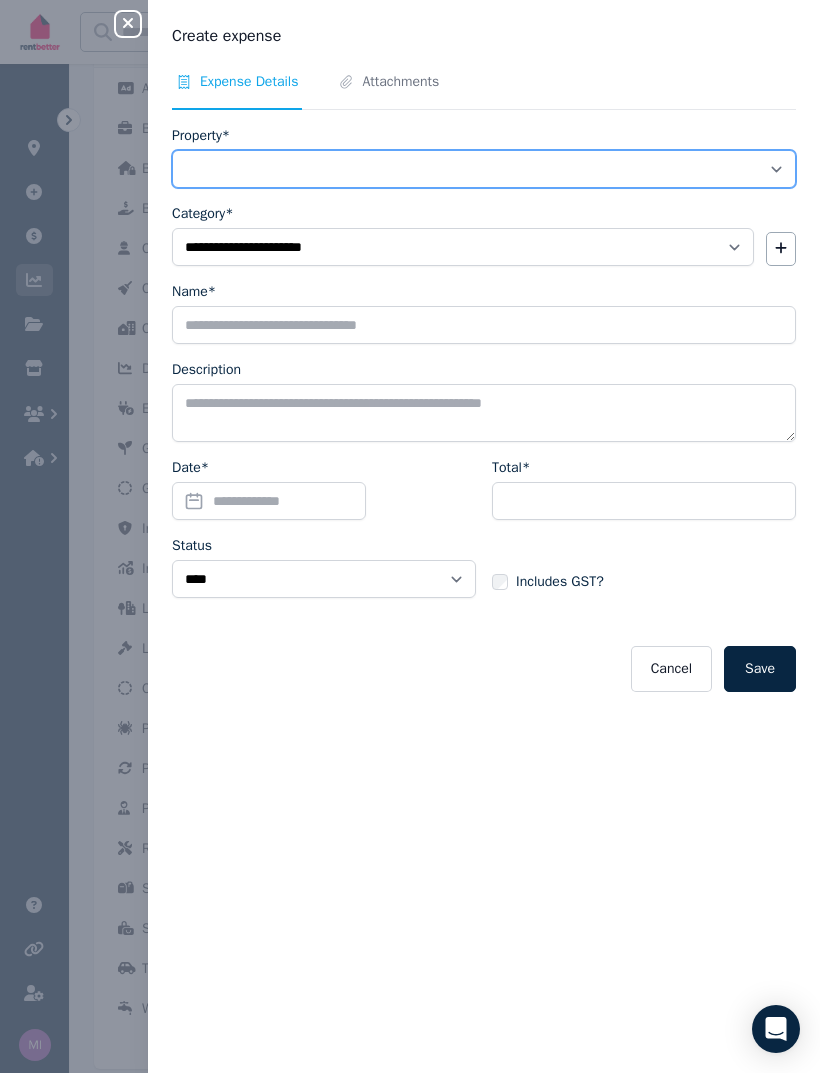 click on "**********" at bounding box center [484, 169] 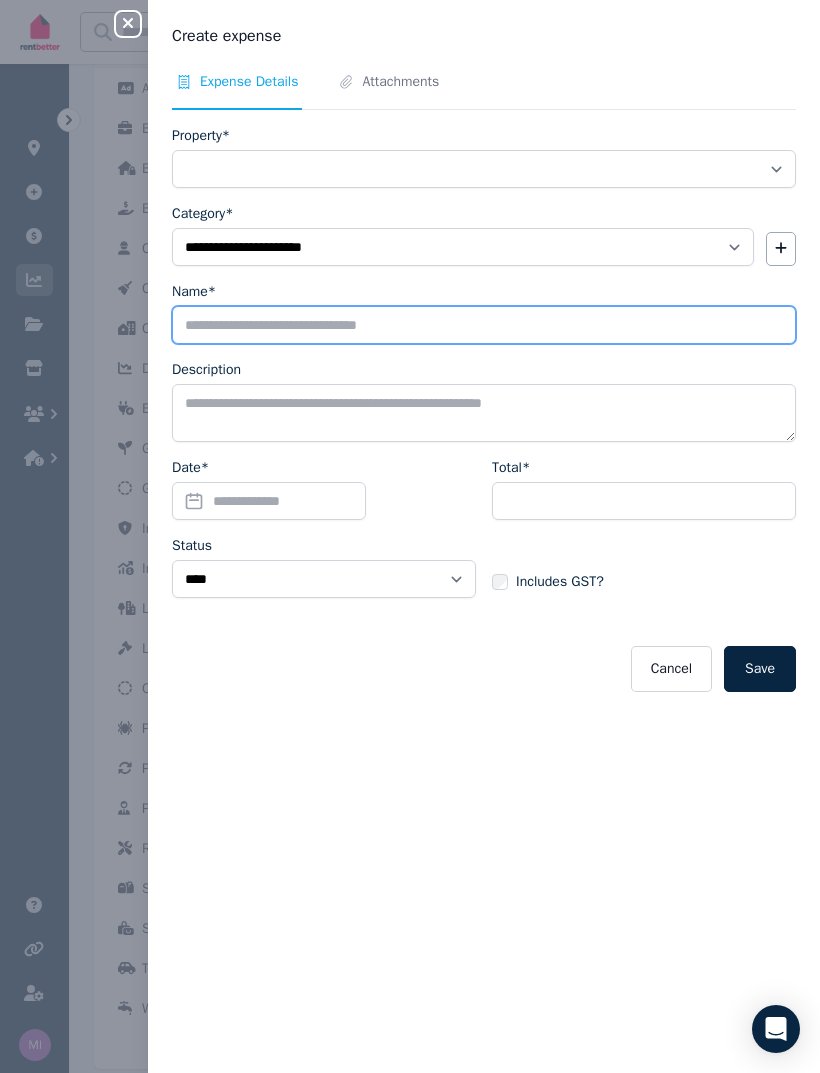 click on "Name*" at bounding box center (484, 325) 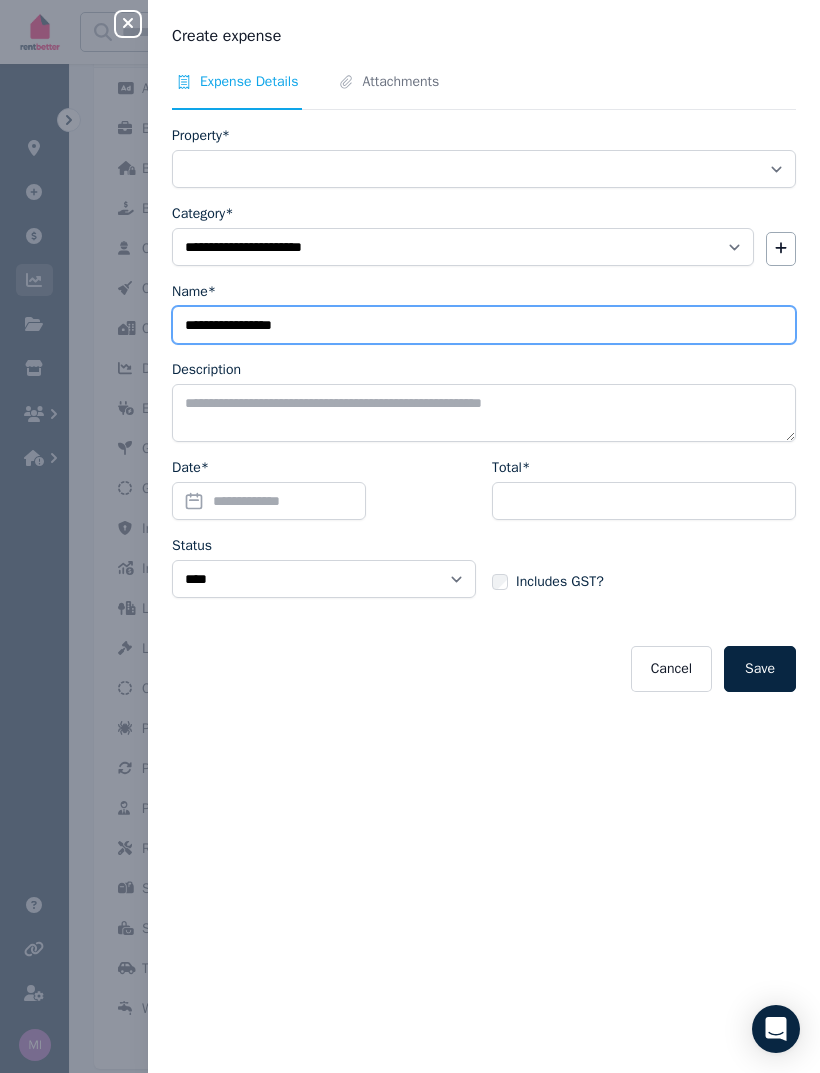 type on "**********" 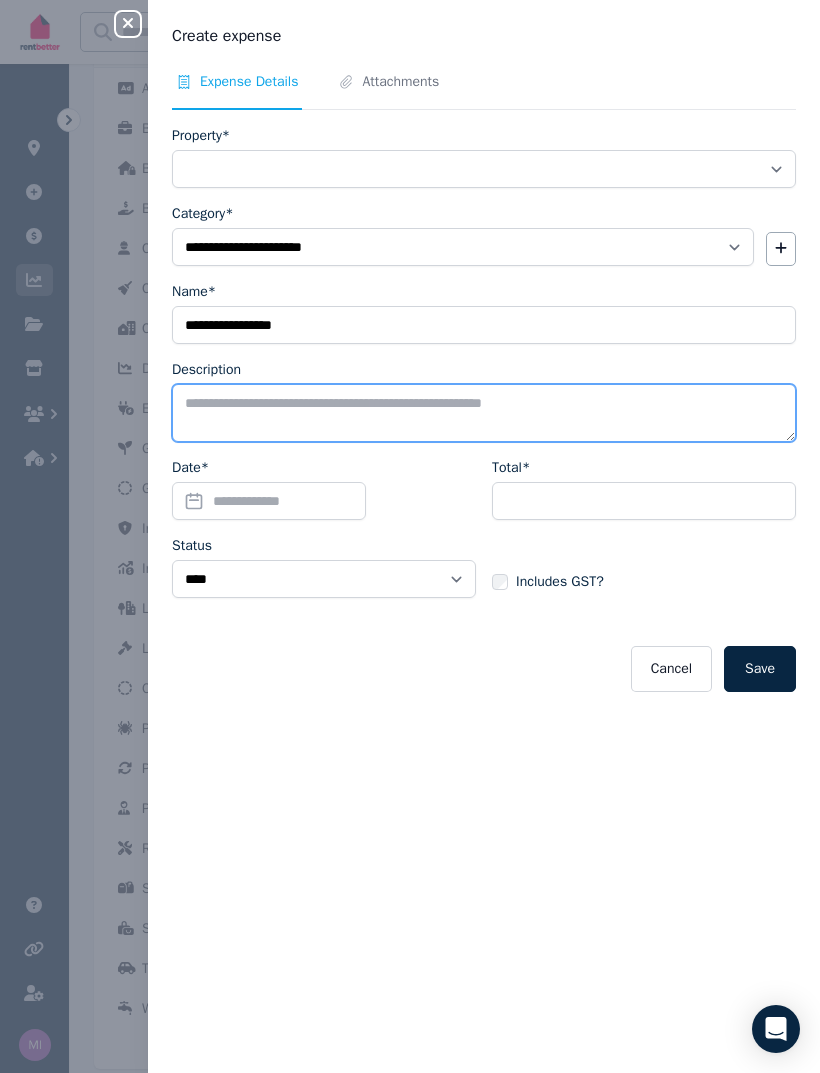 click on "Description" at bounding box center (484, 413) 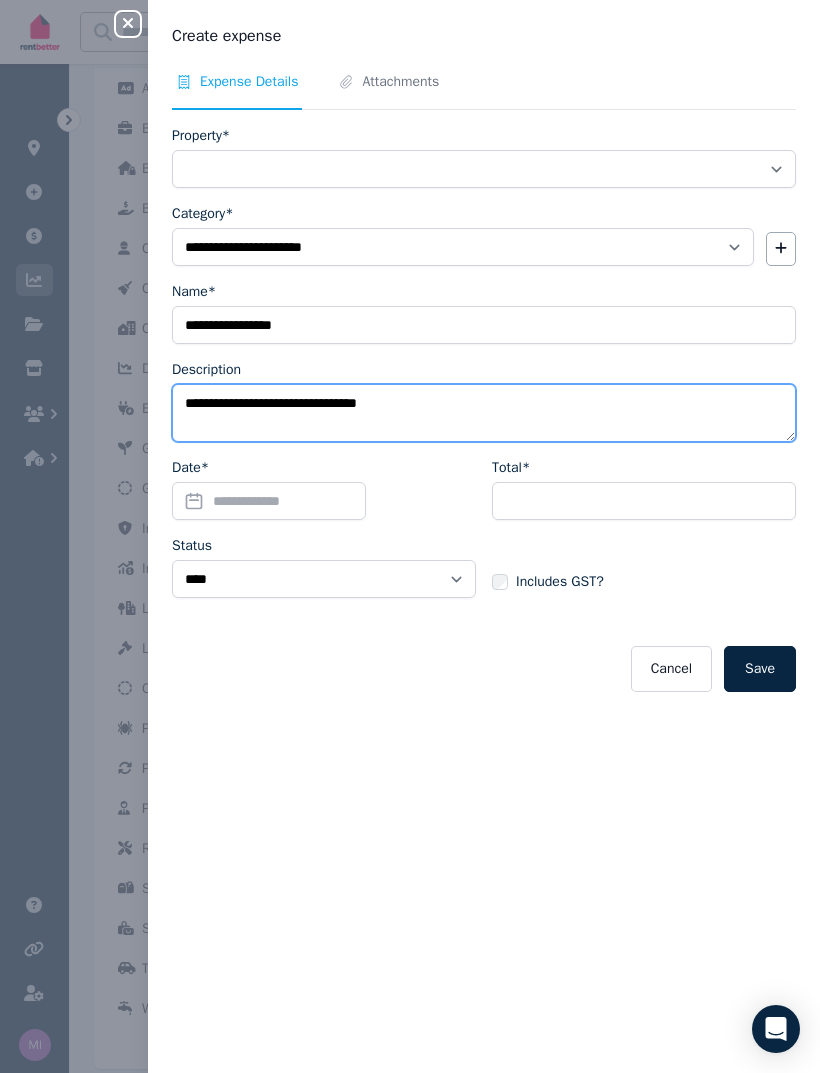 type on "**********" 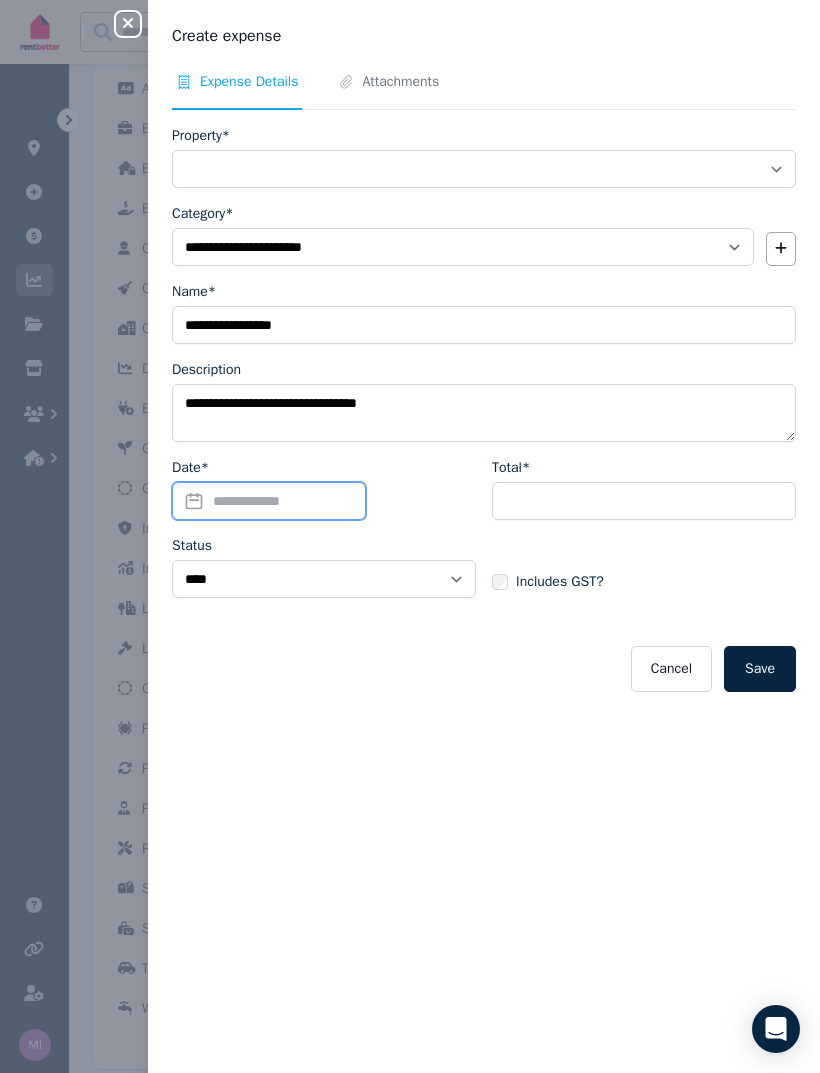 click on "Date*" at bounding box center (269, 501) 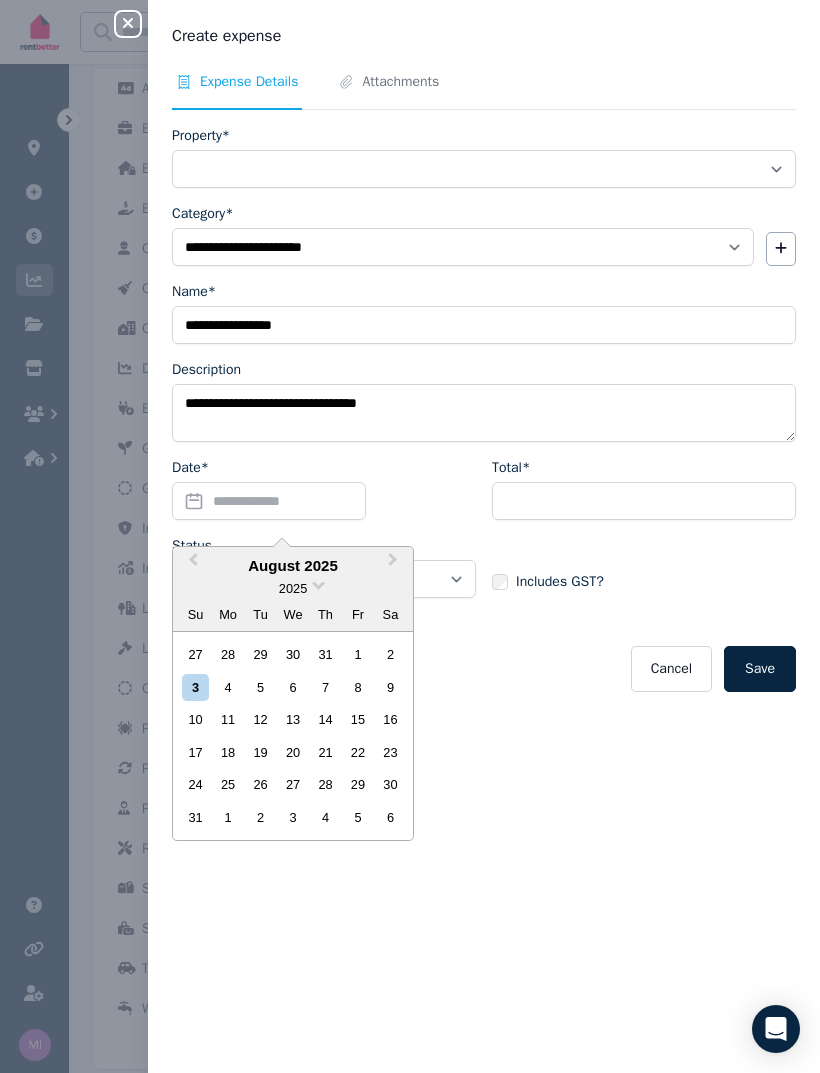 click on "Previous Month" at bounding box center [191, 565] 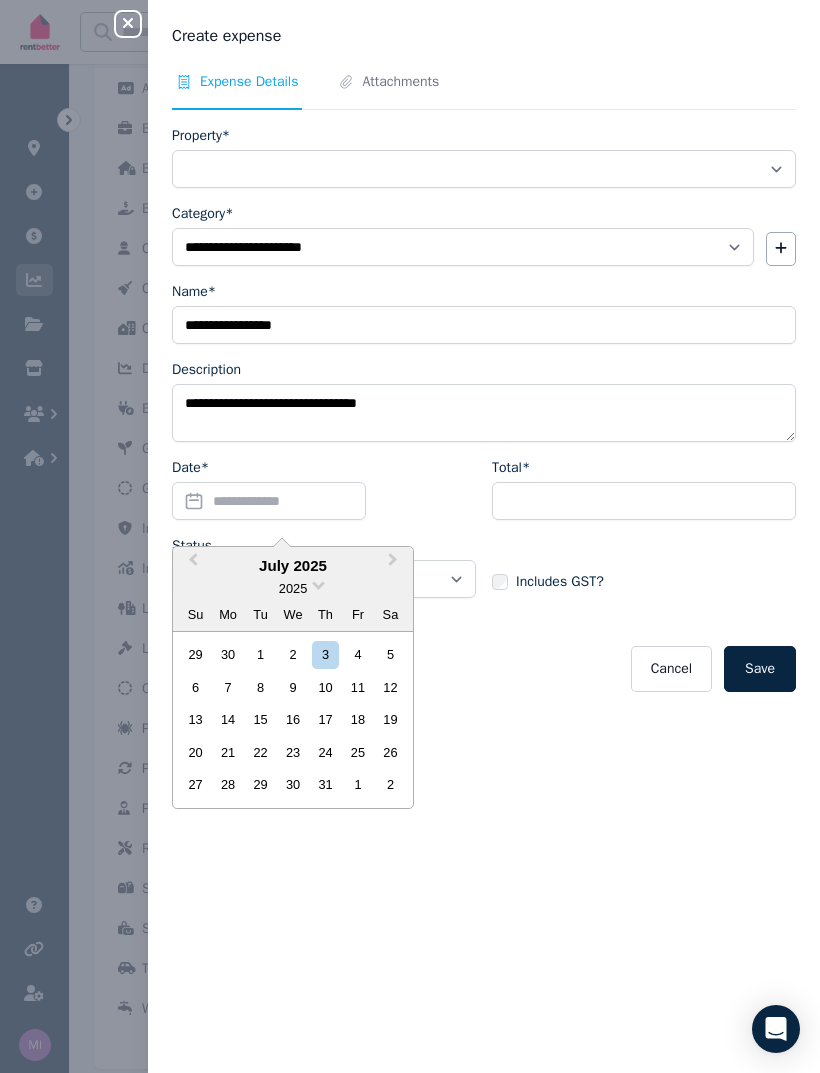 click on "Previous Month" at bounding box center [191, 565] 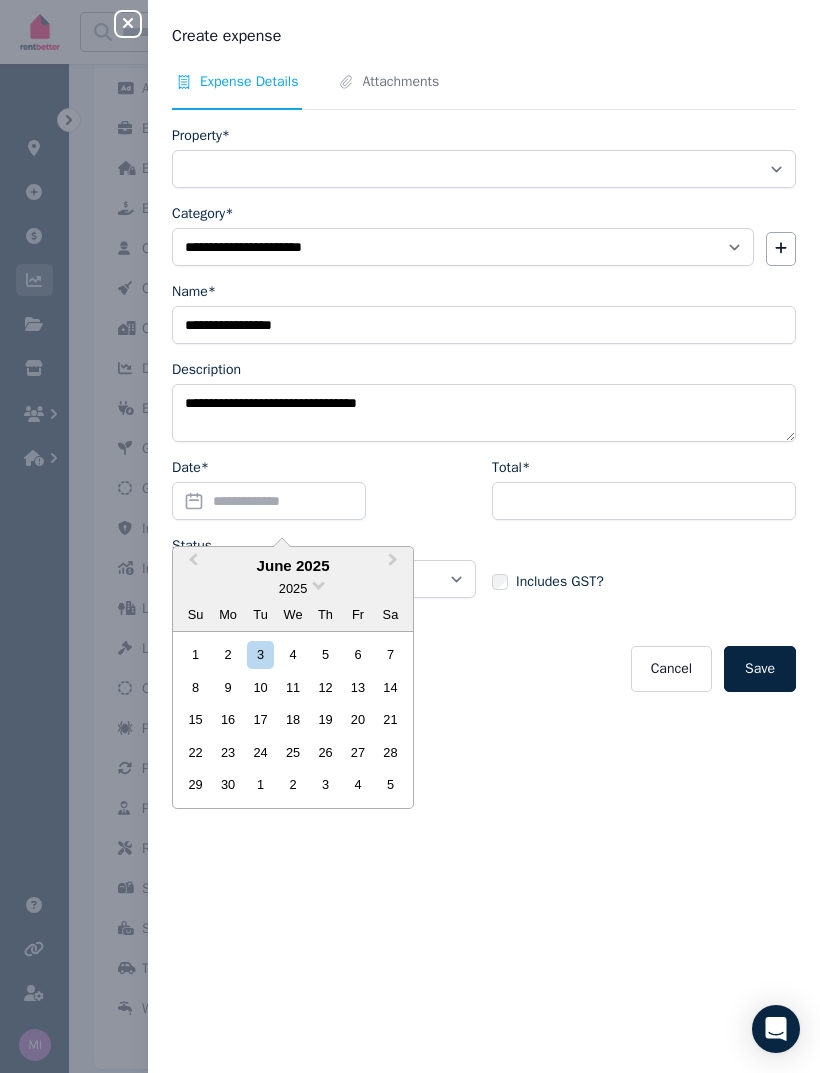 click on "Previous Month" at bounding box center [193, 564] 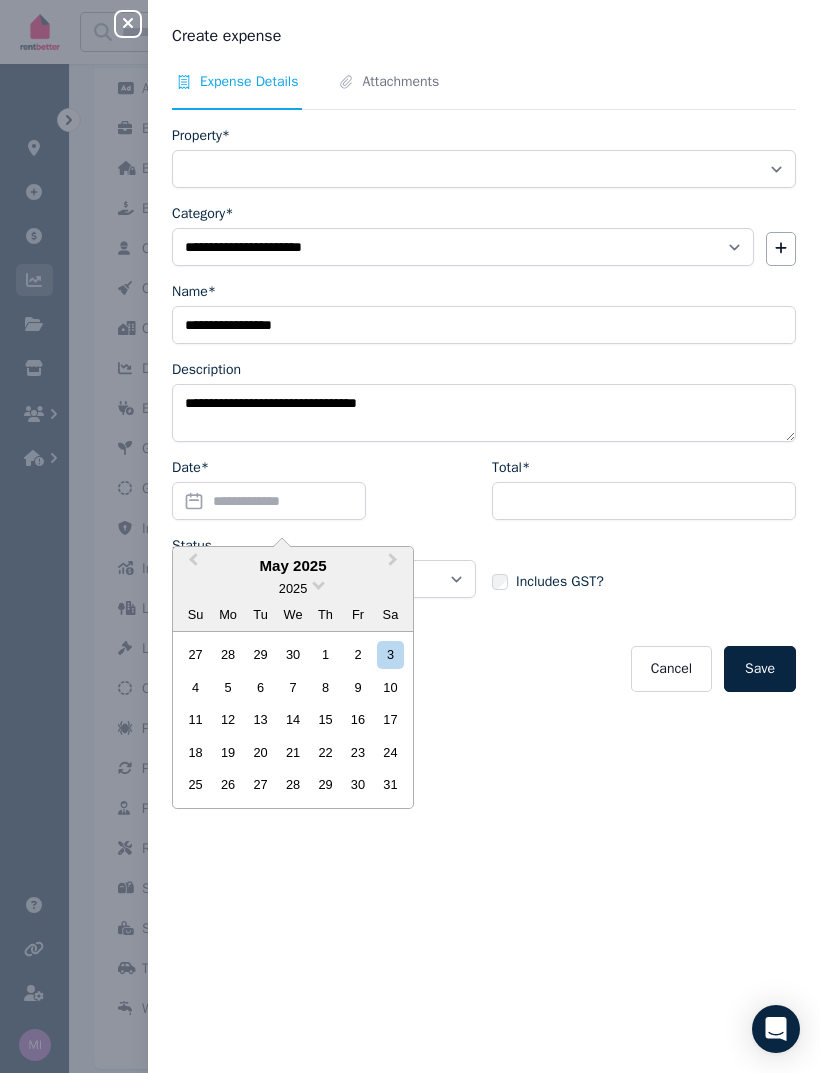 click on "Previous Month" at bounding box center (193, 564) 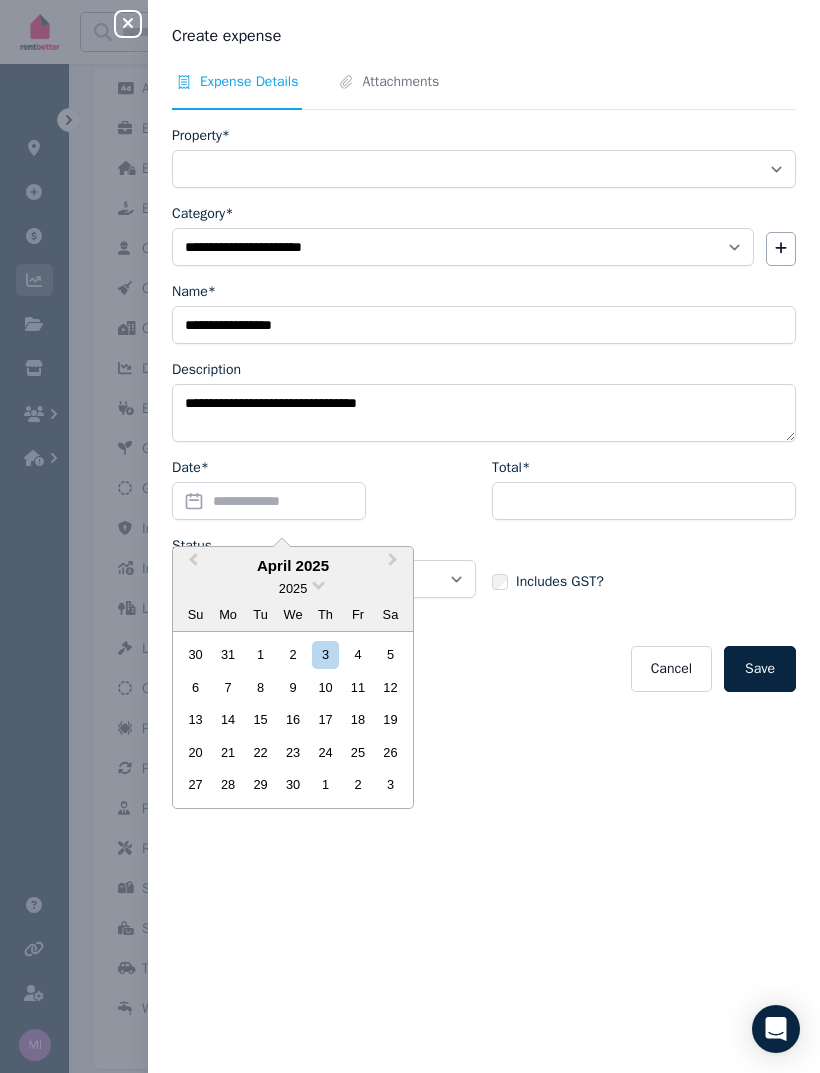 click on "Previous Month" at bounding box center (191, 565) 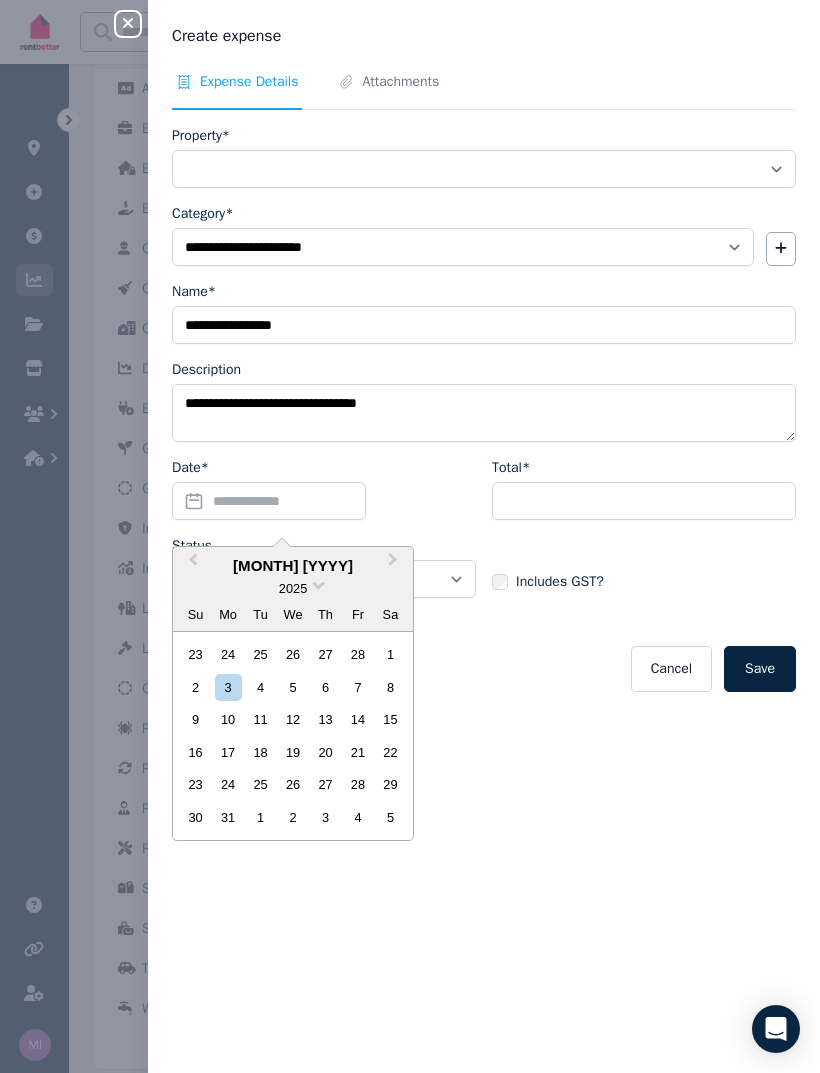 click on "Previous Month" at bounding box center (191, 565) 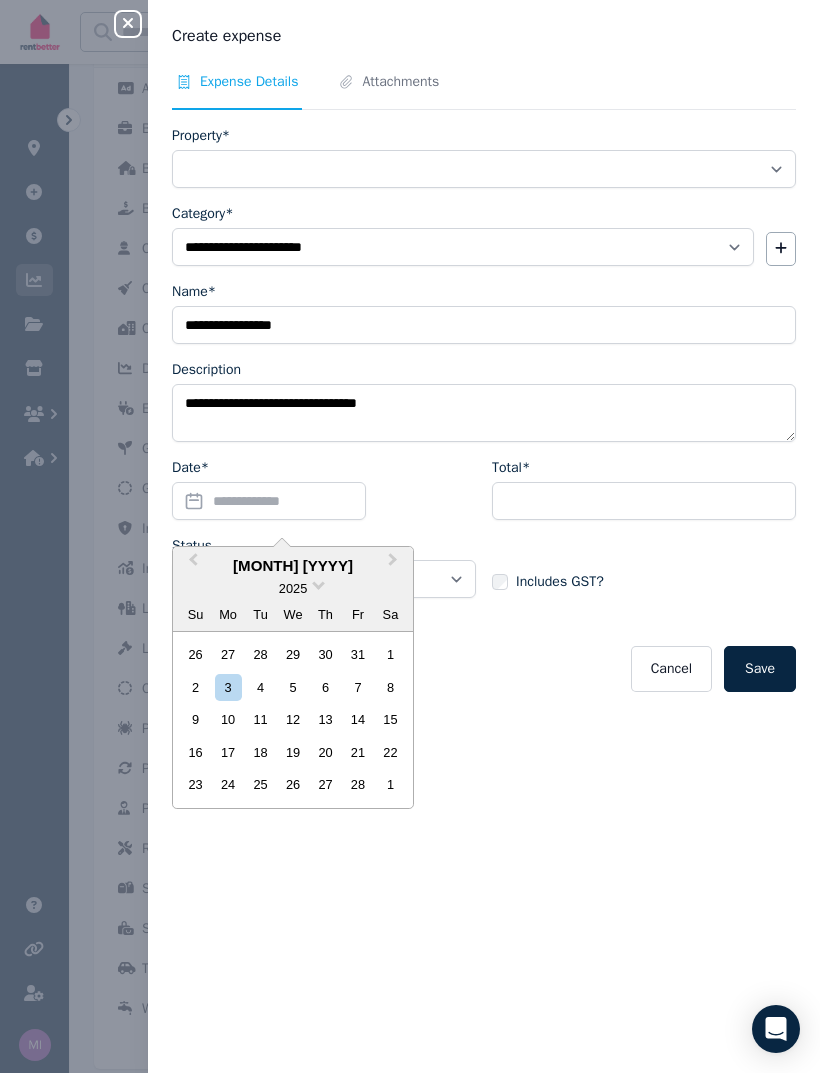 click on "Next Month" at bounding box center (395, 565) 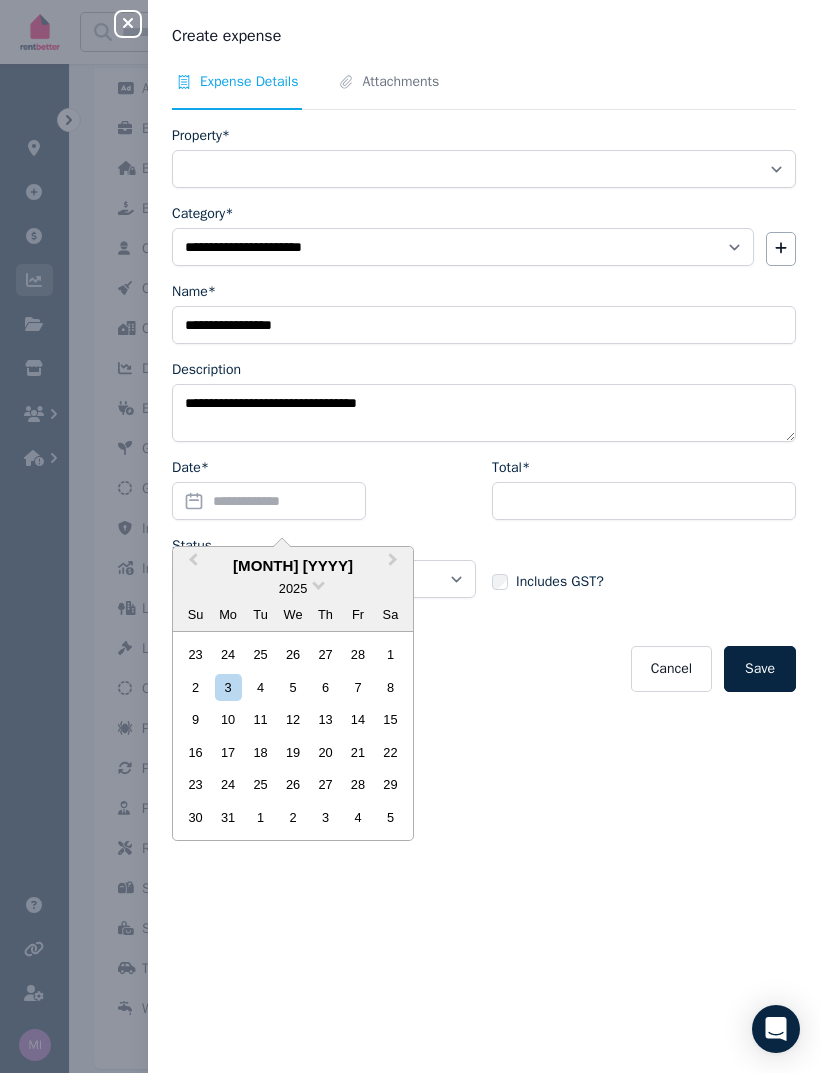 click on "Next Month" at bounding box center (395, 565) 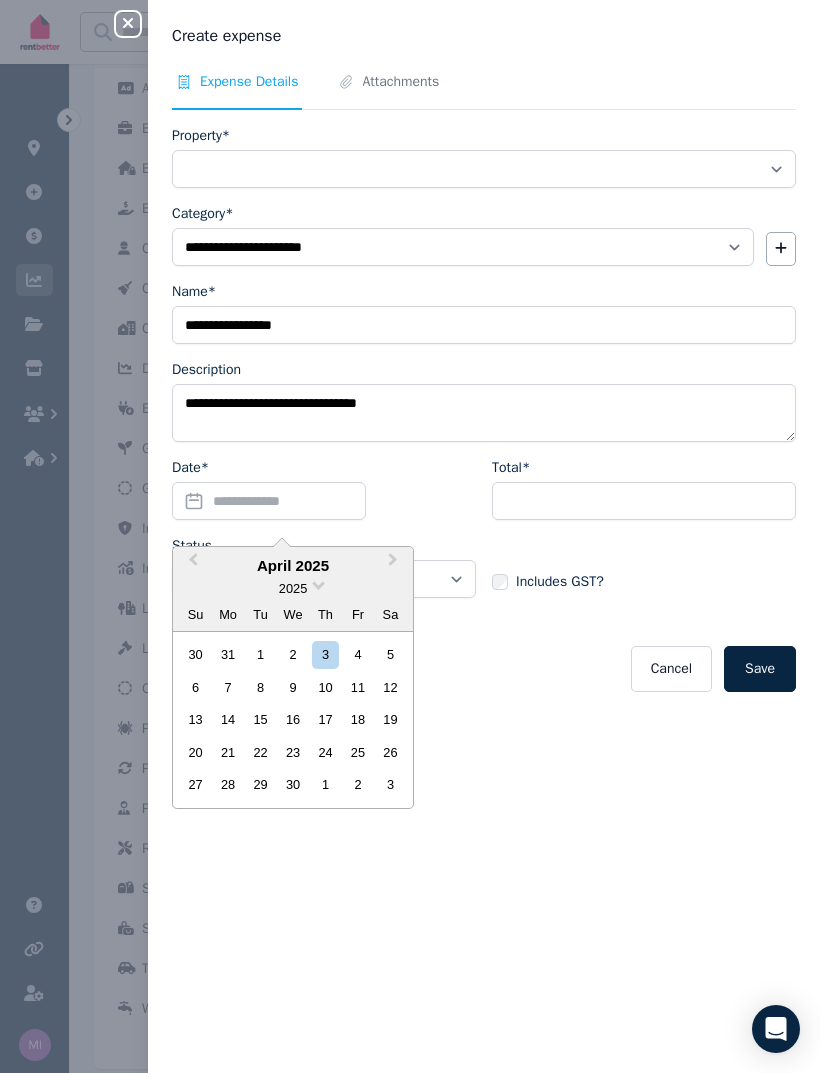 click on "10" at bounding box center (325, 687) 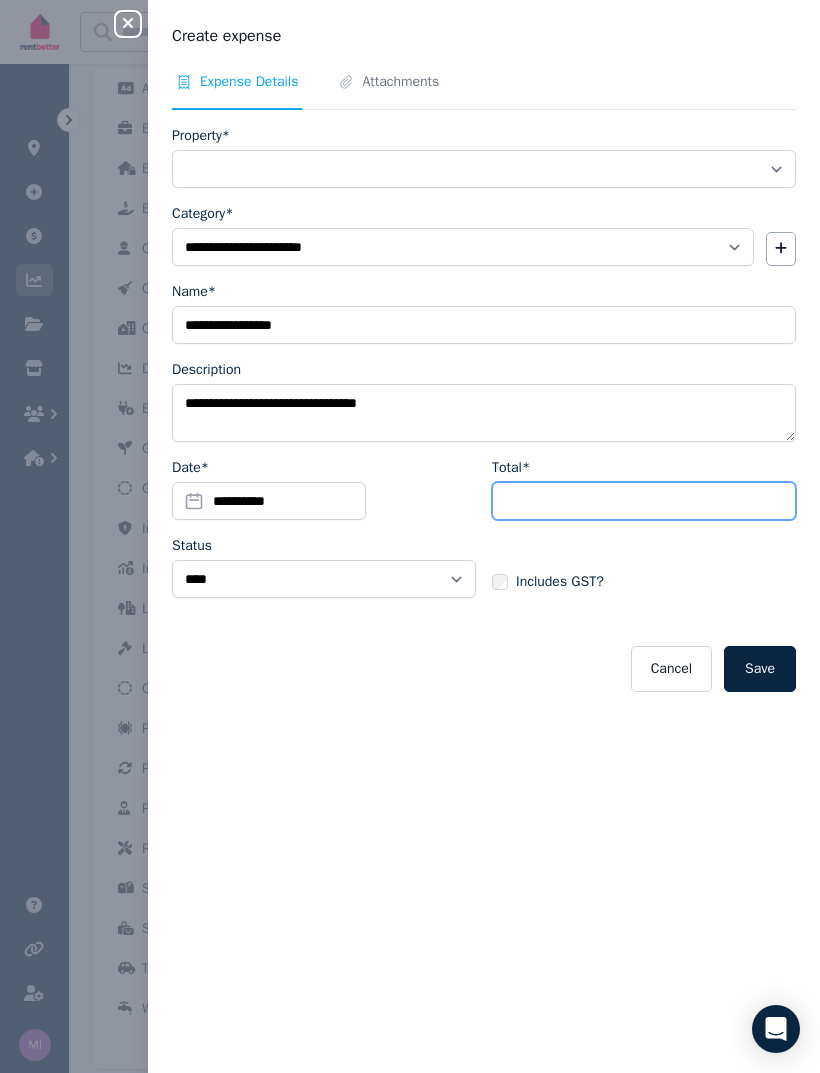 click on "Total*" at bounding box center [644, 501] 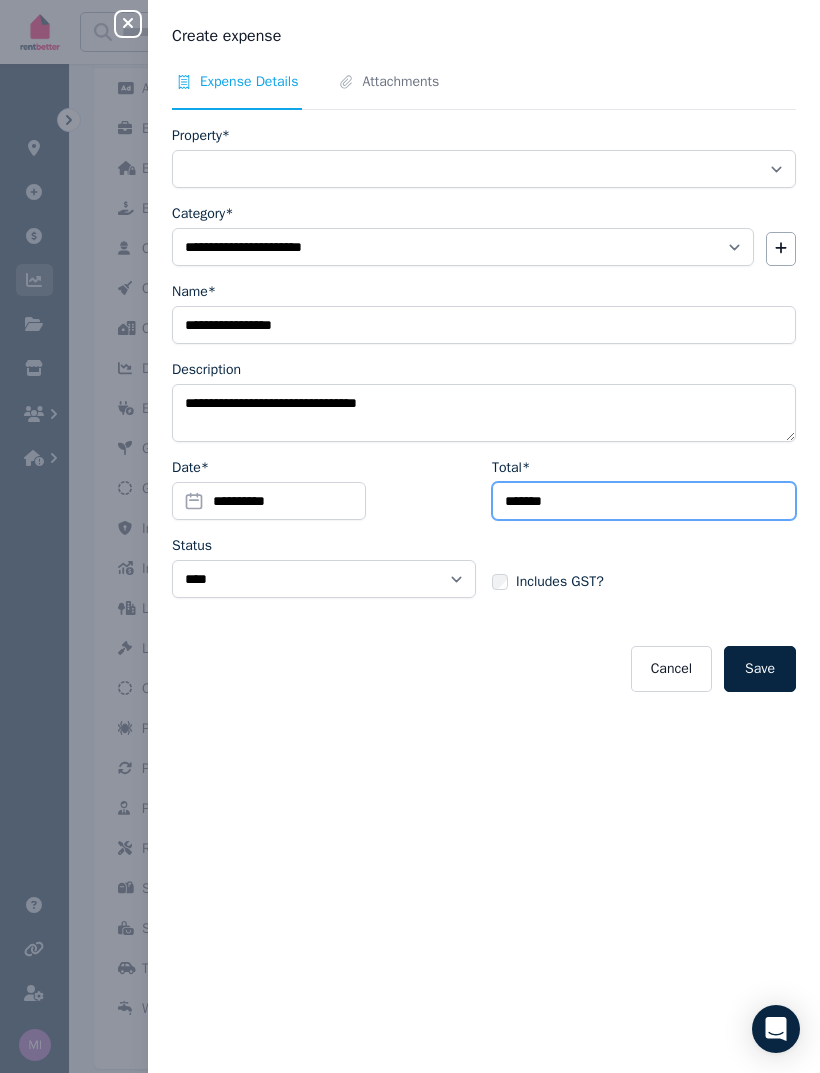 type on "*******" 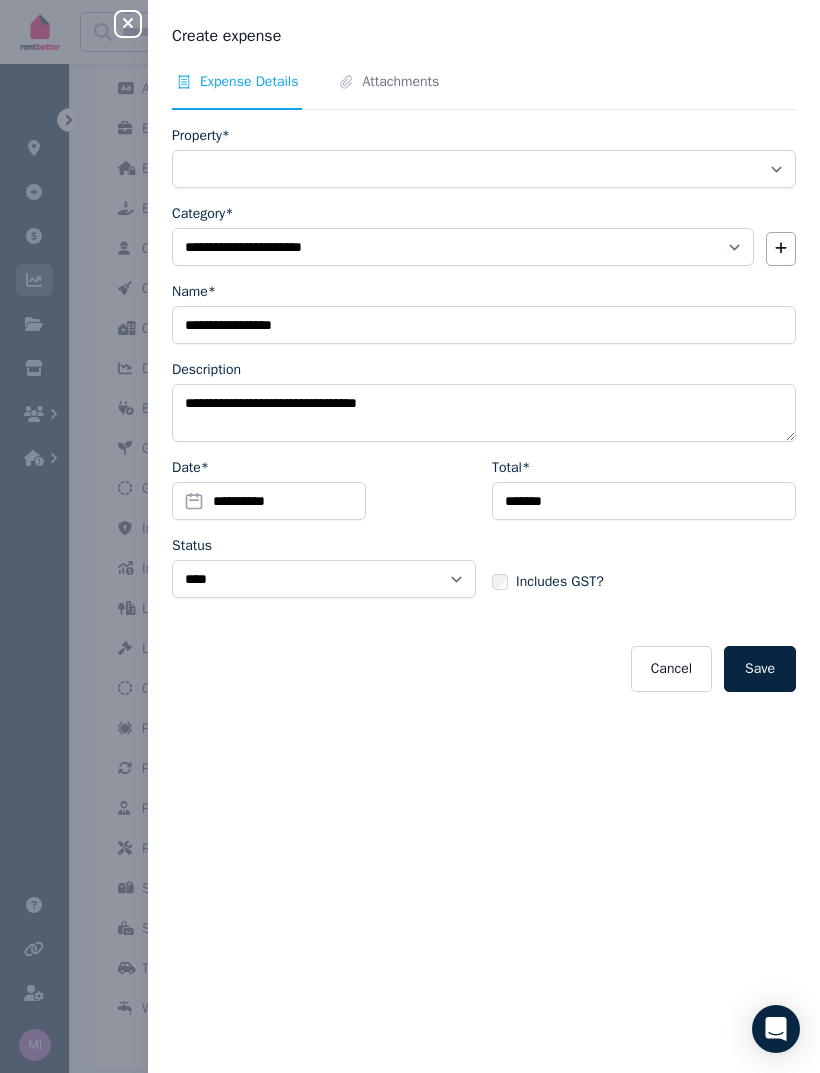 click on "Cancel Save" at bounding box center (484, 669) 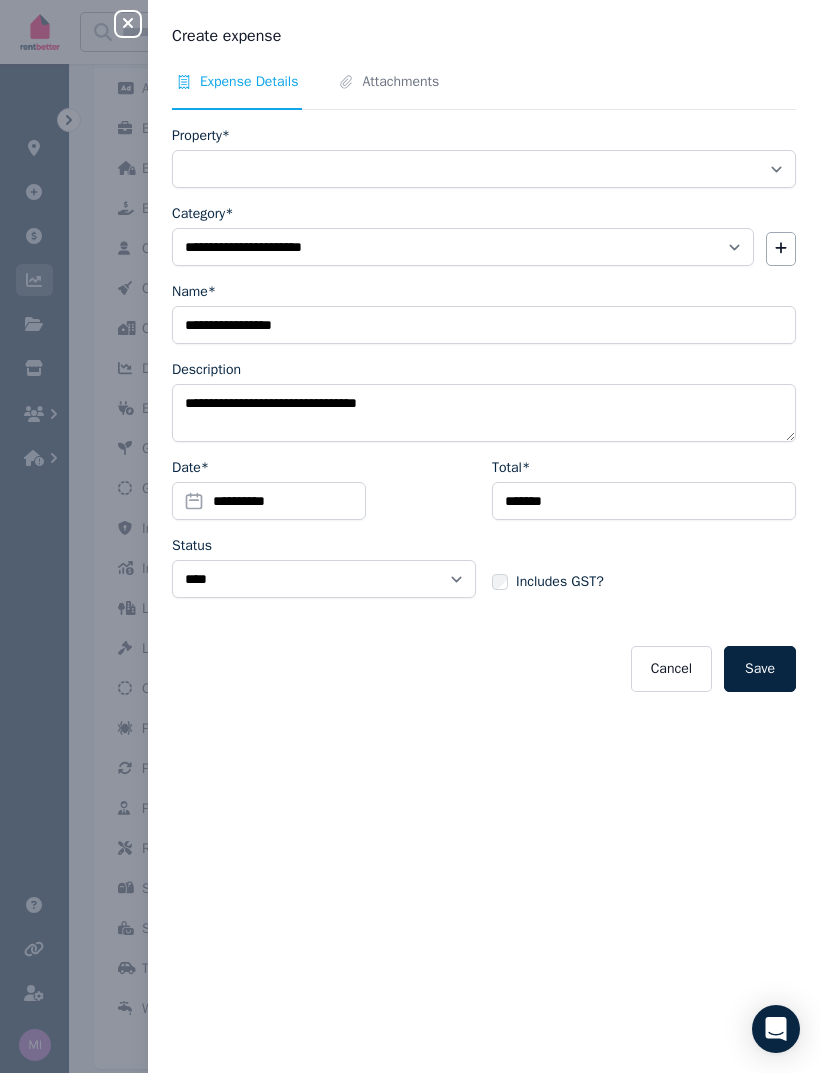 select 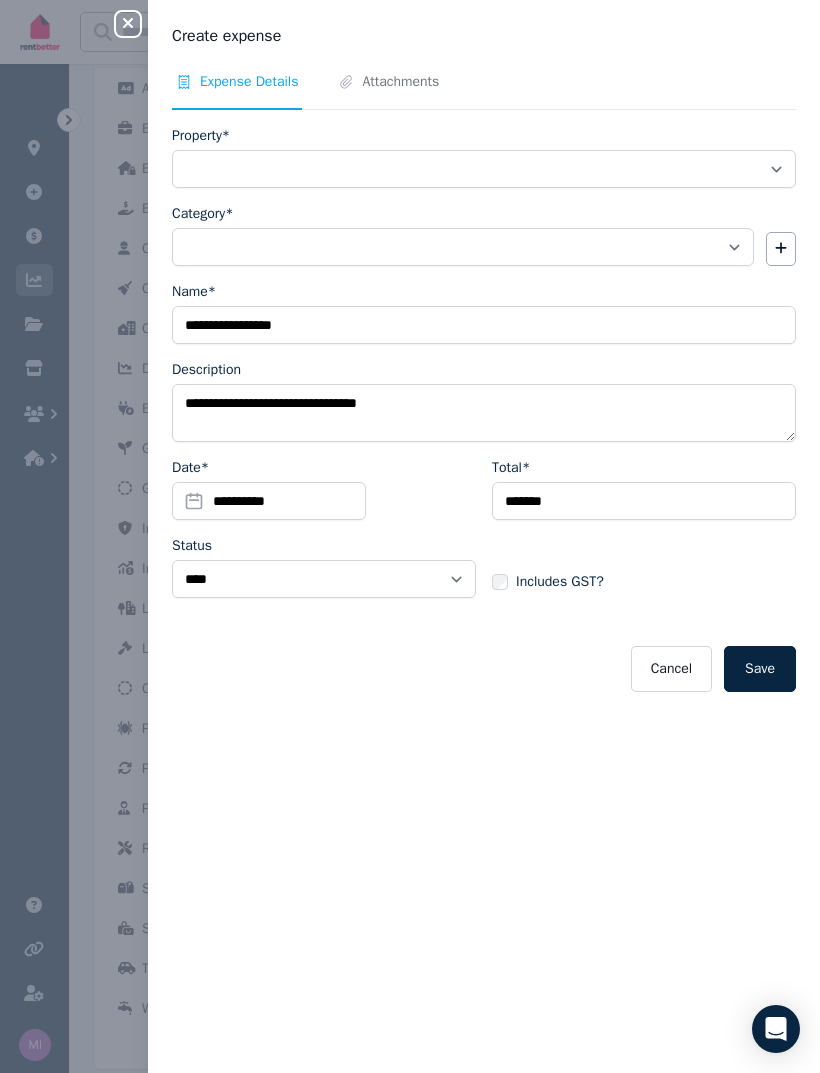 scroll, scrollTop: 992, scrollLeft: 0, axis: vertical 